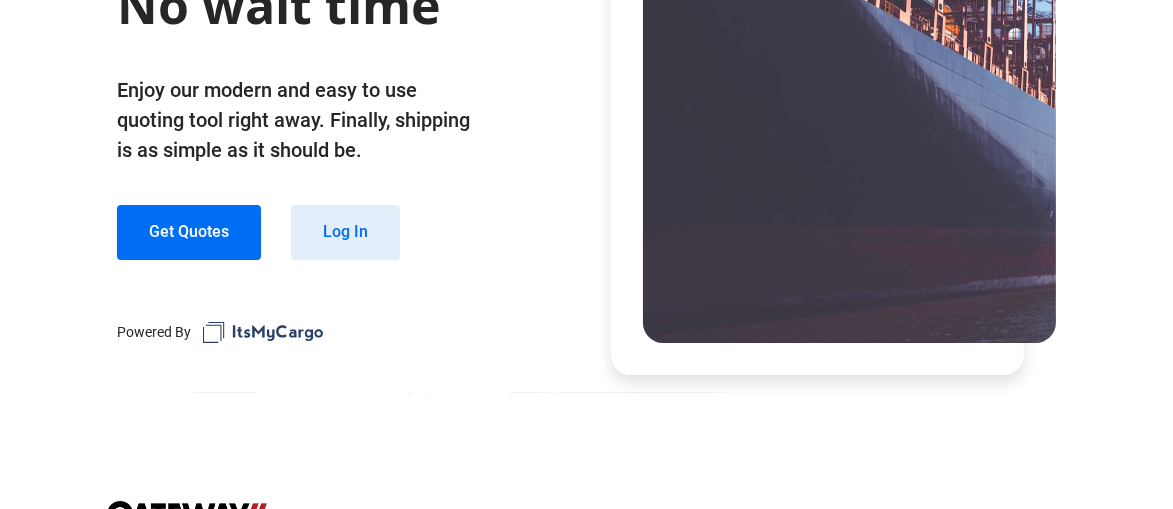 scroll, scrollTop: 500, scrollLeft: 0, axis: vertical 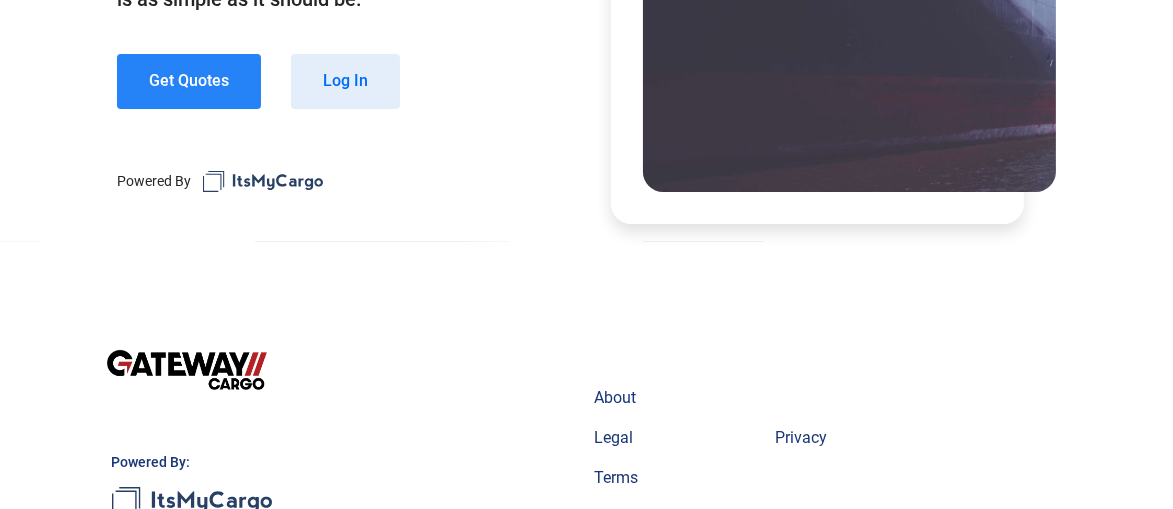 click on "Get Quotes" at bounding box center [189, 81] 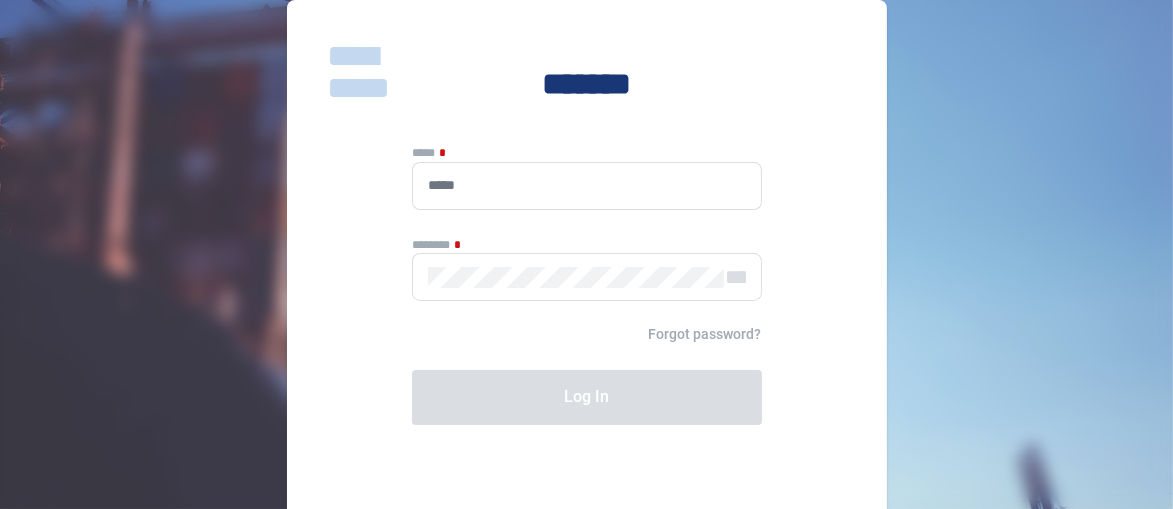 scroll, scrollTop: 0, scrollLeft: 0, axis: both 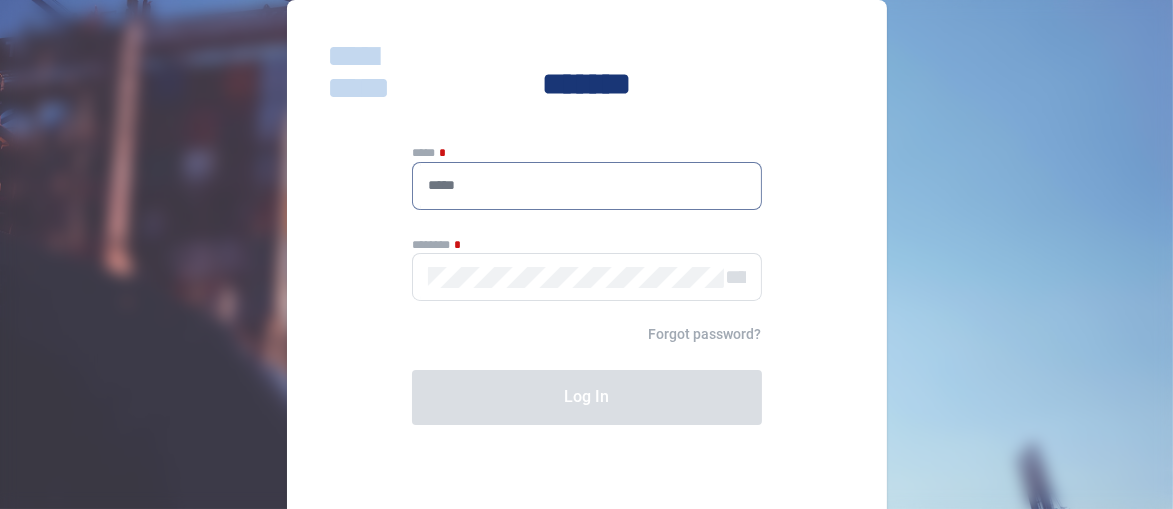 paste on "**********" 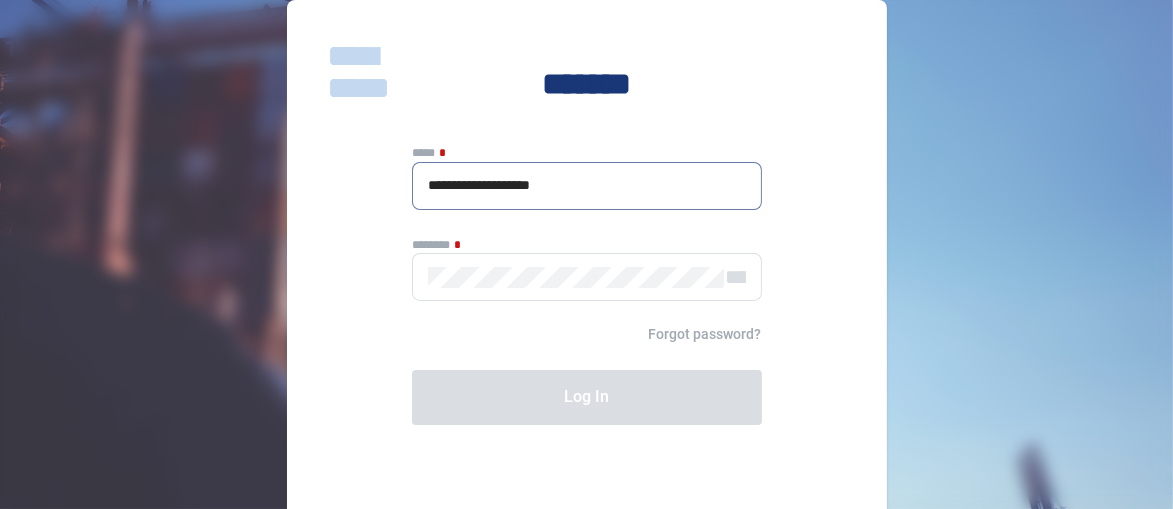type on "**********" 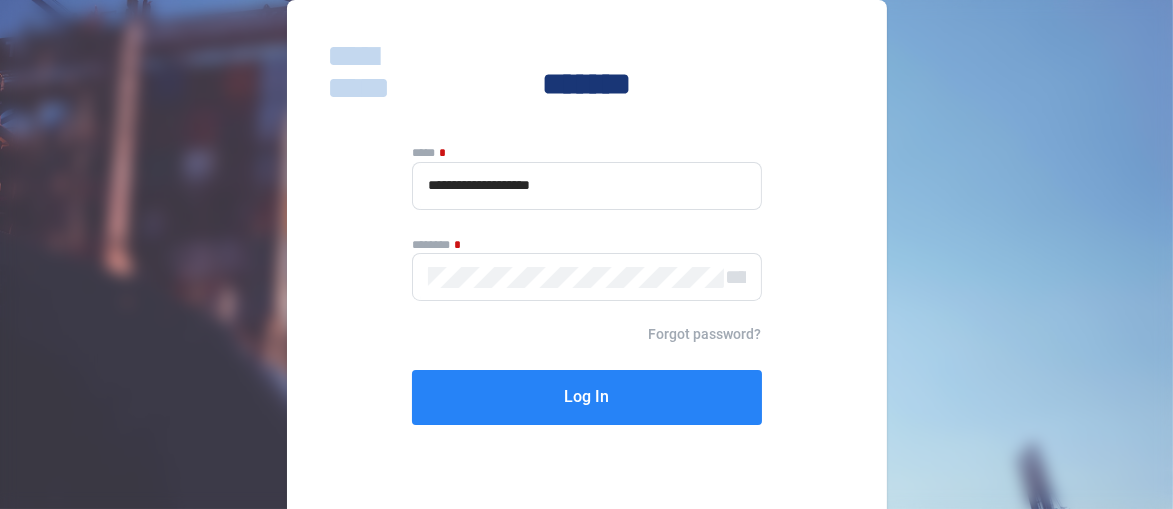 click on "Log In" at bounding box center [587, 397] 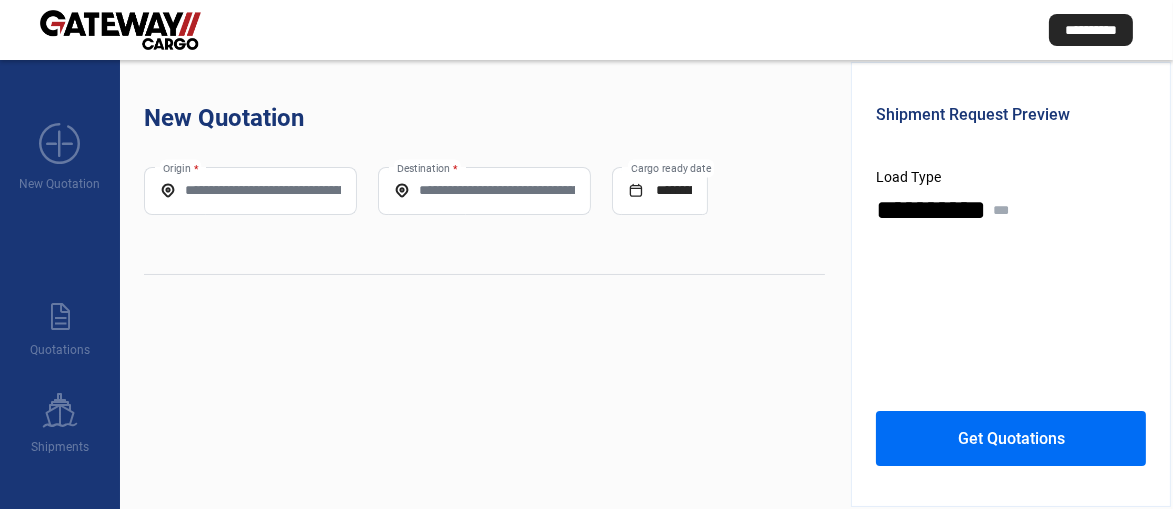 click on "Origin *" at bounding box center (250, 190) 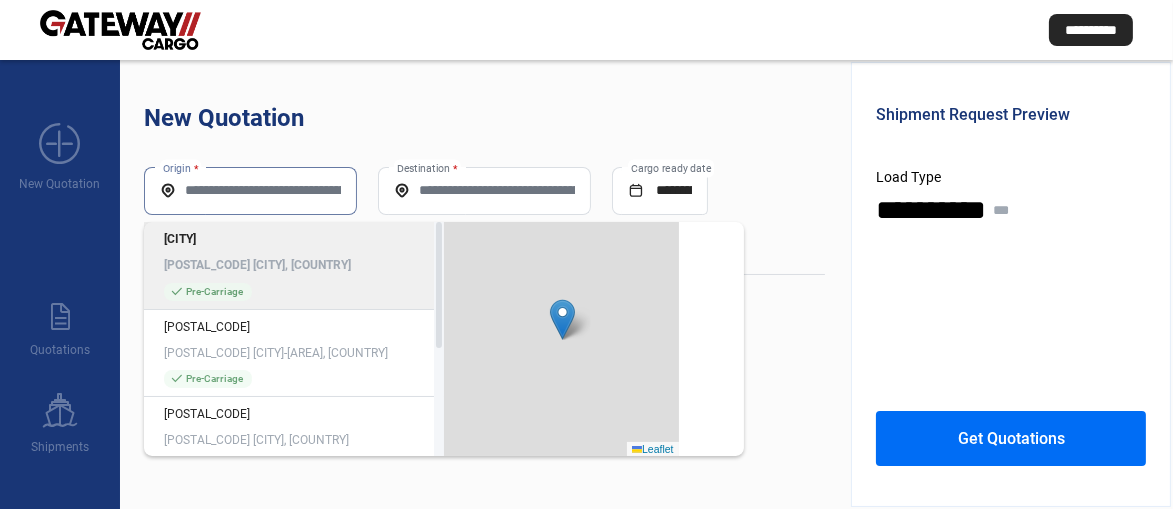 paste on "**********" 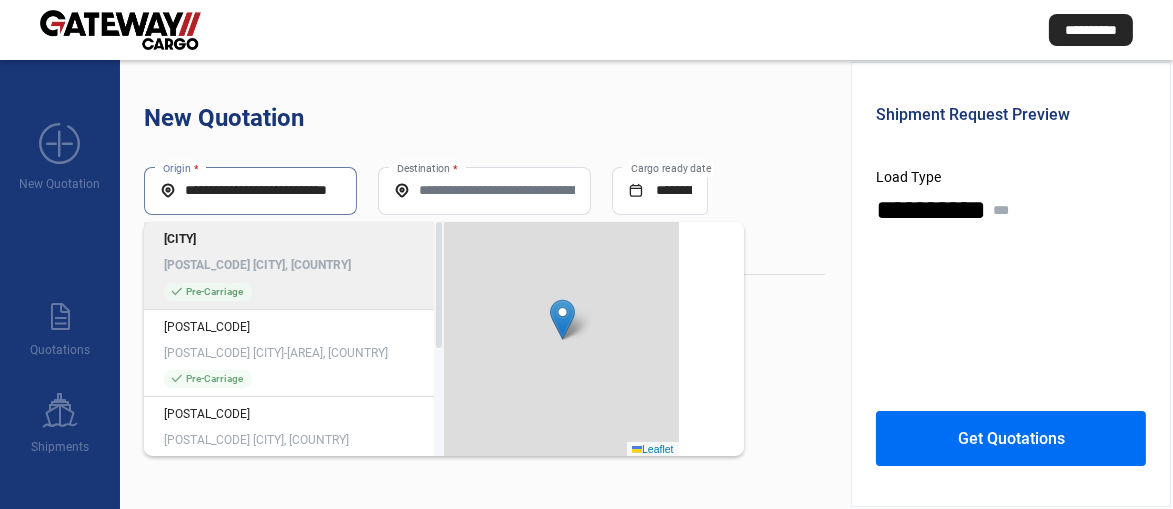 scroll, scrollTop: 0, scrollLeft: 39, axis: horizontal 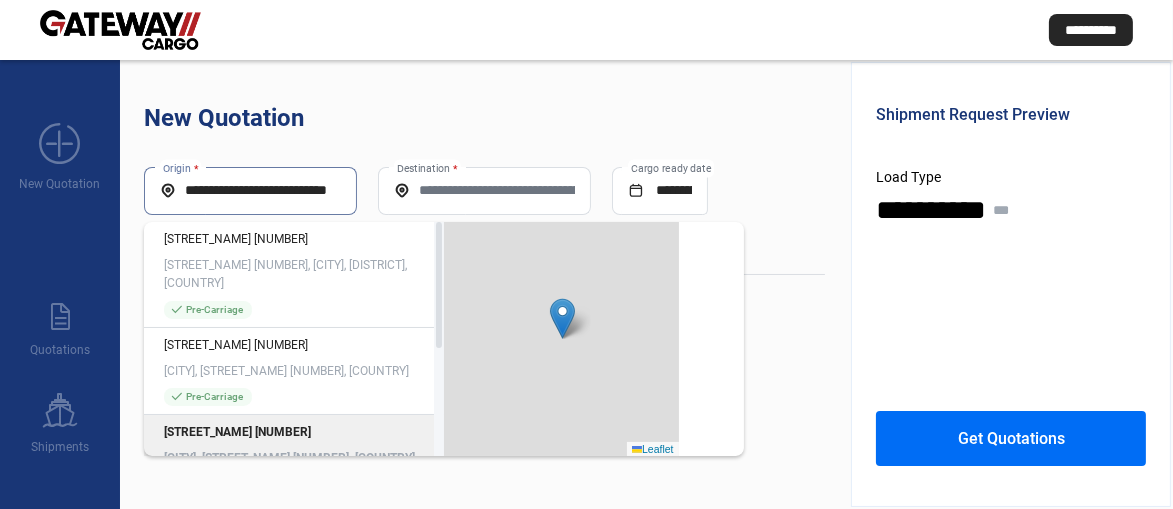type on "**********" 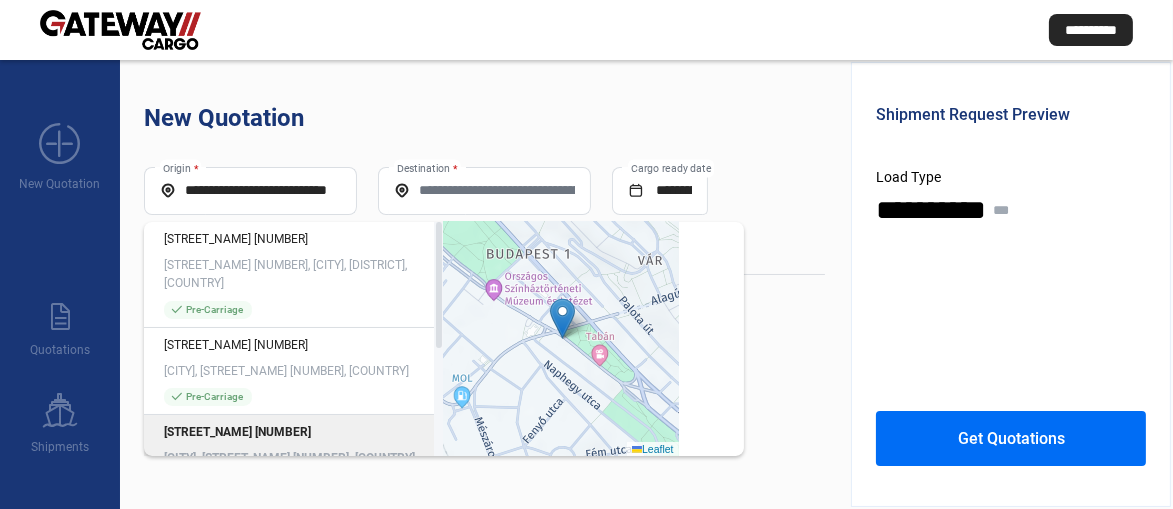 scroll, scrollTop: 0, scrollLeft: 0, axis: both 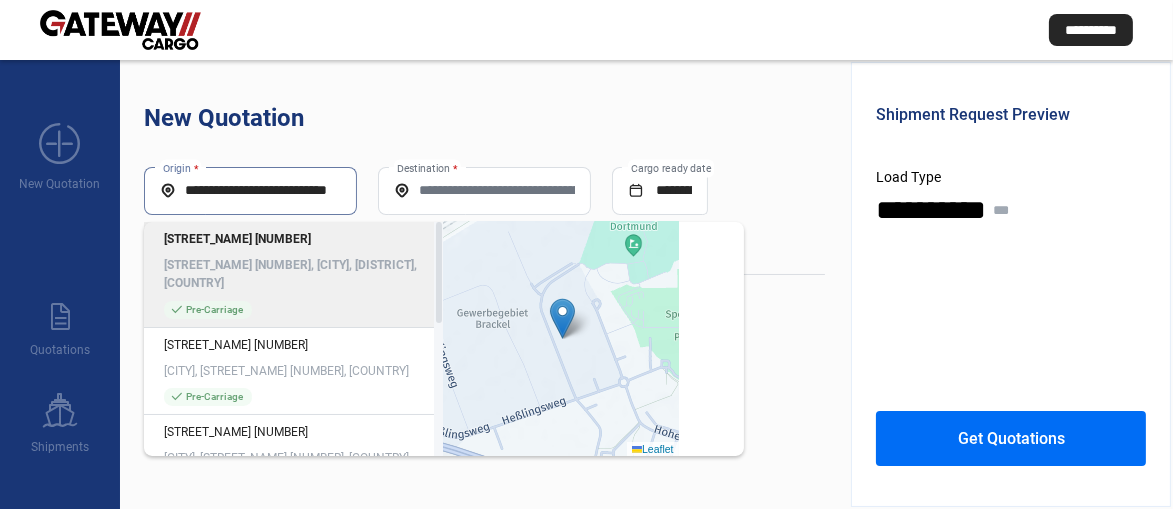 click on "**********" at bounding box center [250, 190] 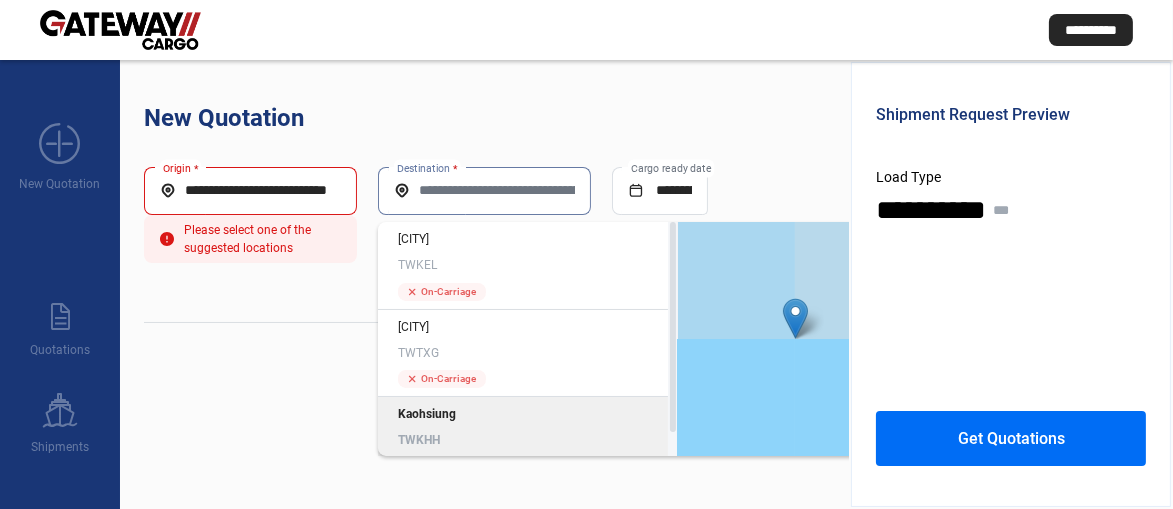 click on "Kaohsiung" at bounding box center (528, 414) 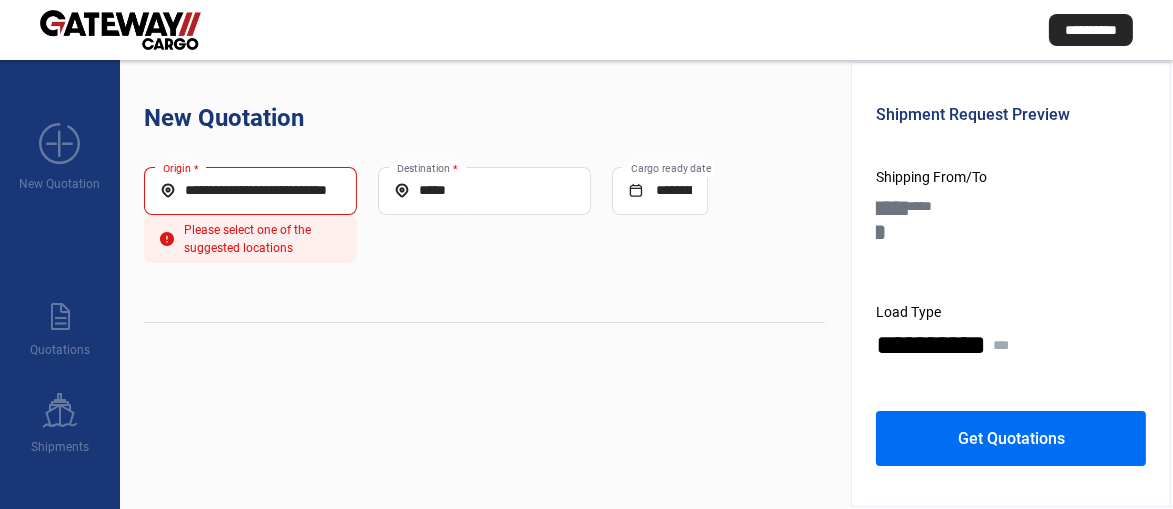 click on "**********" at bounding box center (250, 190) 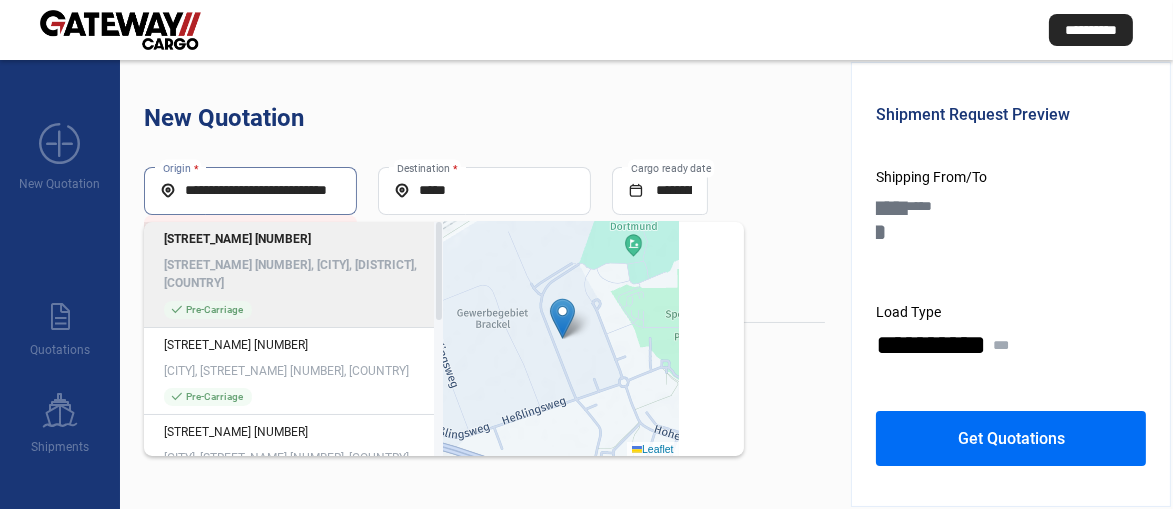 click on "[STREET_NAME] [NUMBER], [CITY], [DISTRICT], [COUNTRY]" at bounding box center (294, 274) 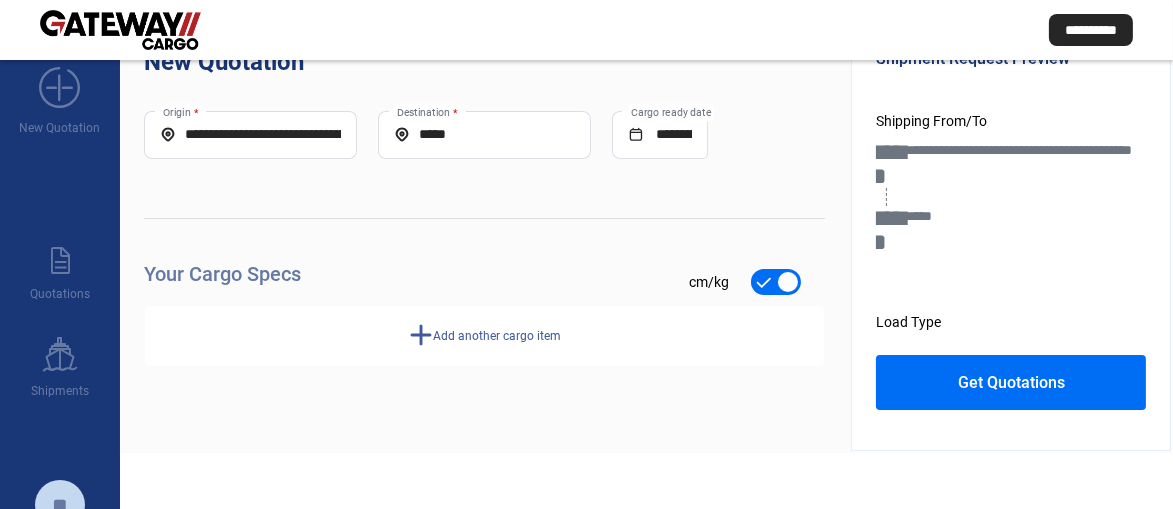 scroll, scrollTop: 100, scrollLeft: 0, axis: vertical 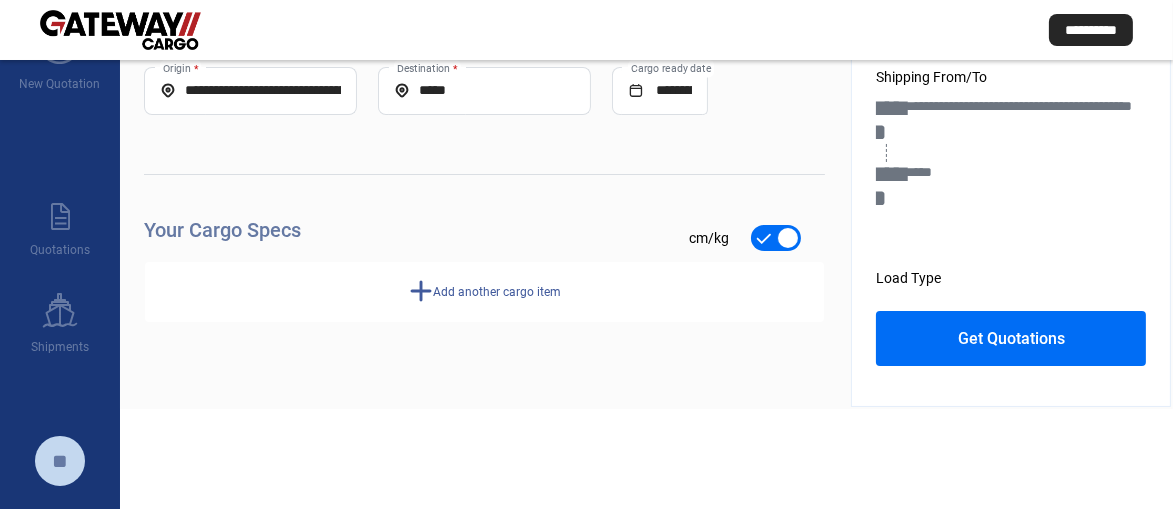 click on "add" at bounding box center [421, 291] 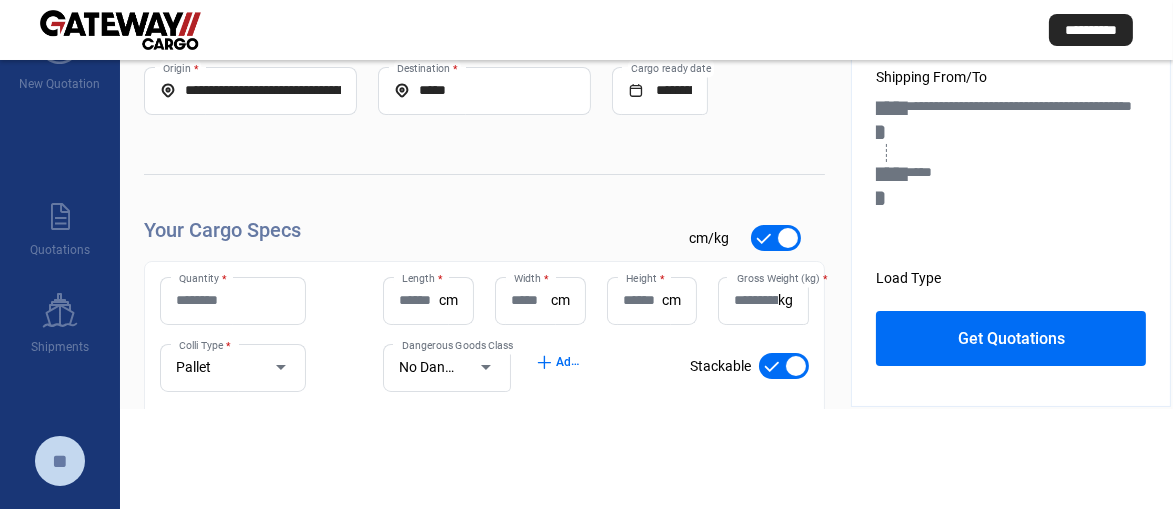 click on "Quantity *" at bounding box center (233, 300) 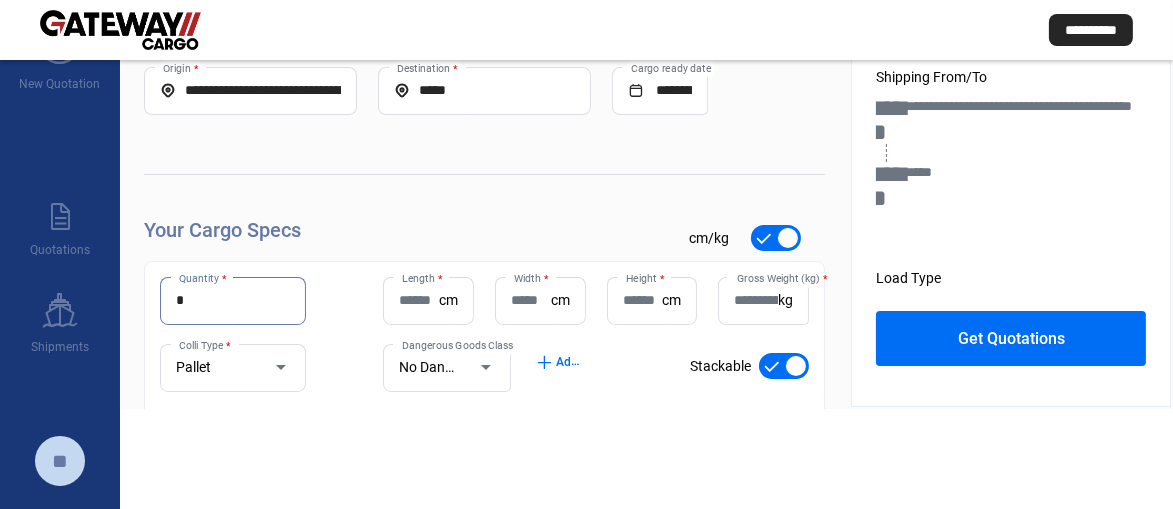type on "*" 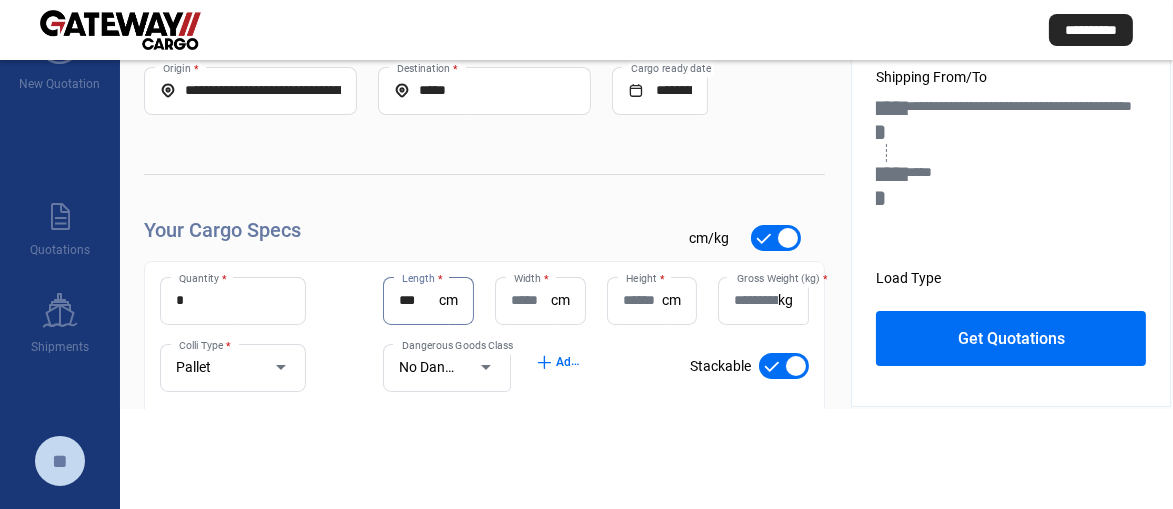 type on "***" 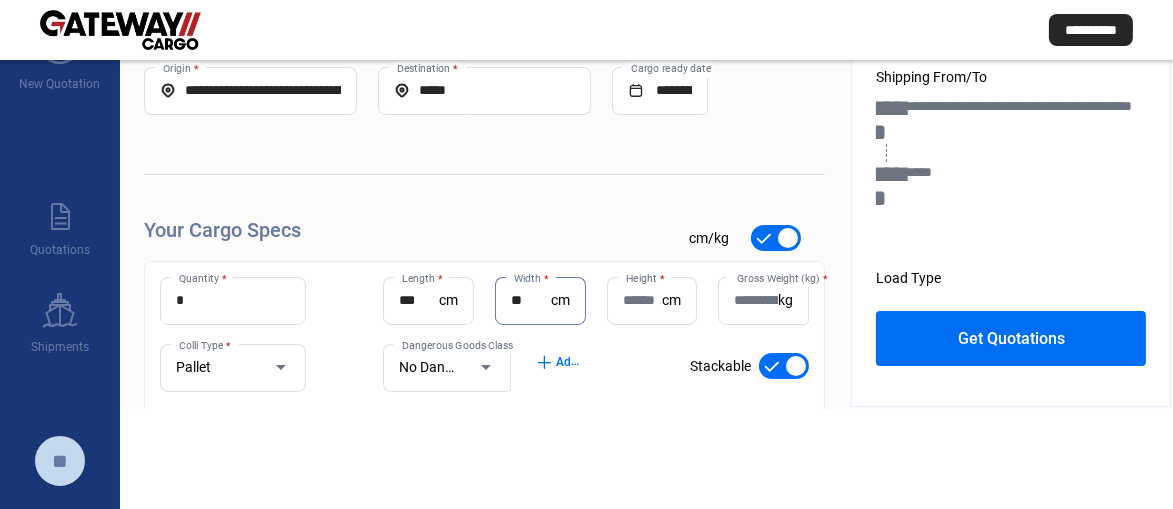 type on "**" 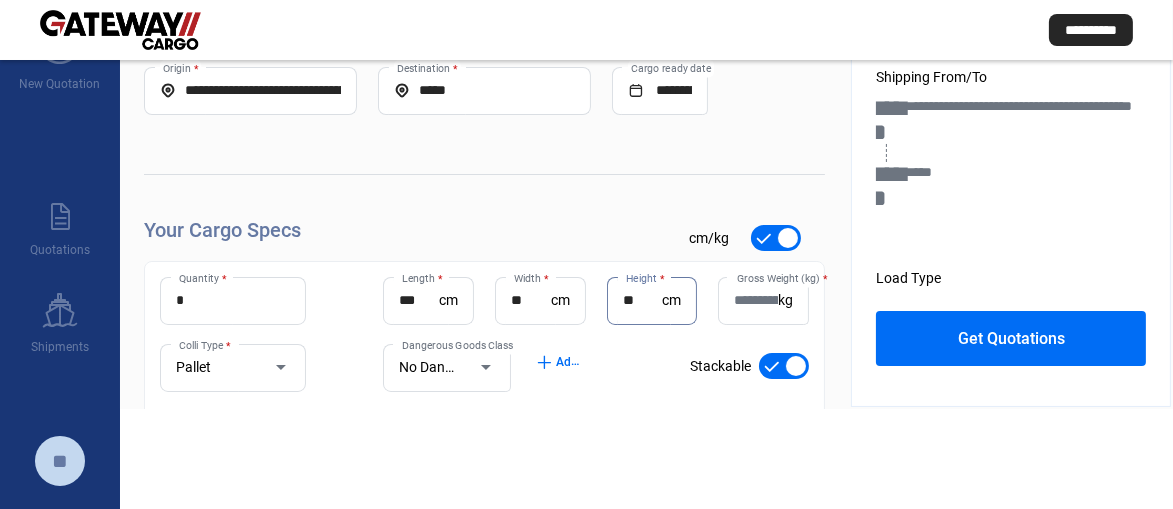 type on "**" 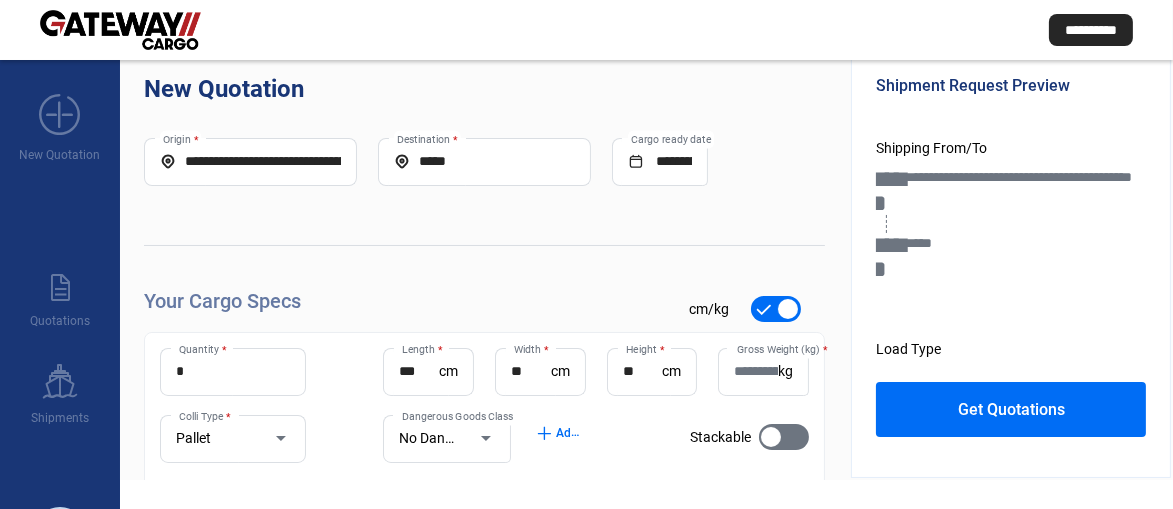 scroll, scrollTop: 0, scrollLeft: 0, axis: both 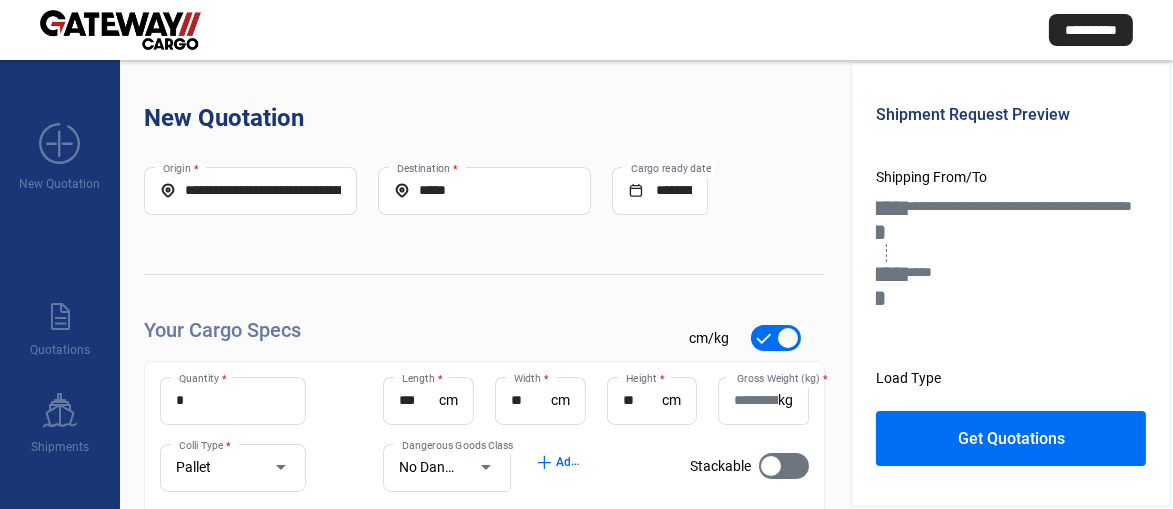 click on "Get Quotations" at bounding box center (1011, 438) 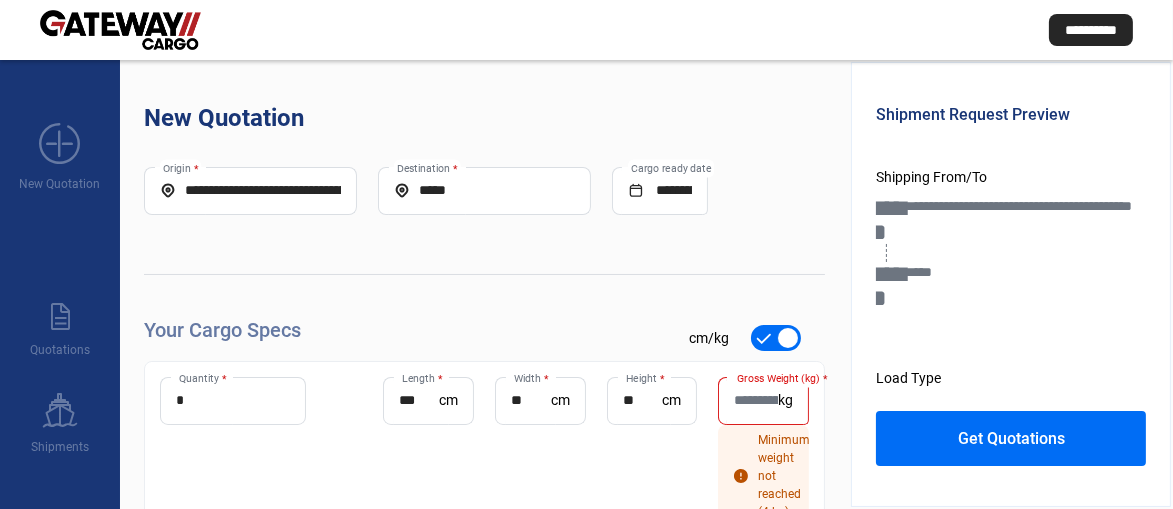 scroll, scrollTop: 300, scrollLeft: 0, axis: vertical 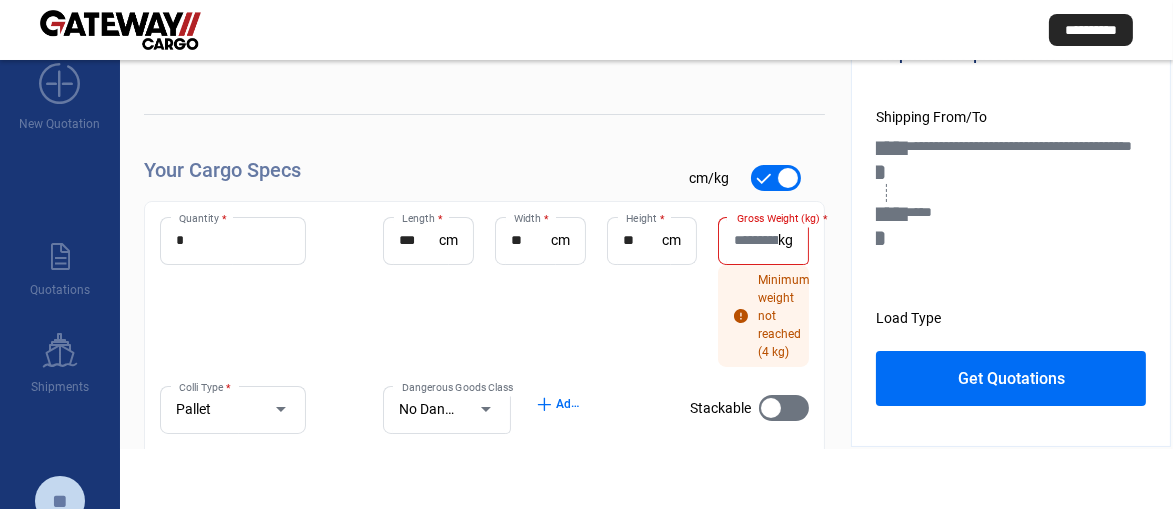 click on "Gross Weight (kg)  *" at bounding box center (756, 240) 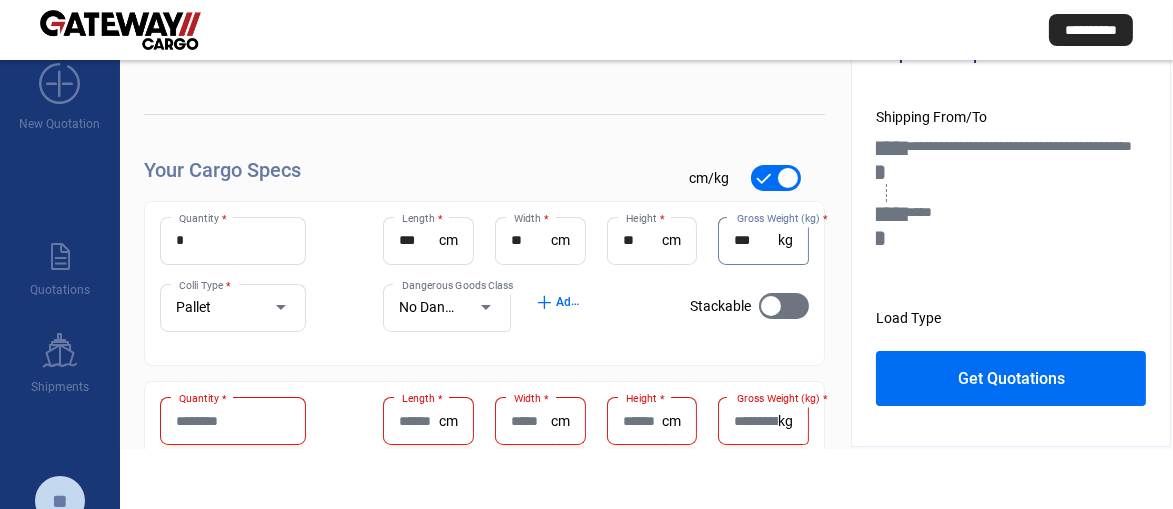 type on "***" 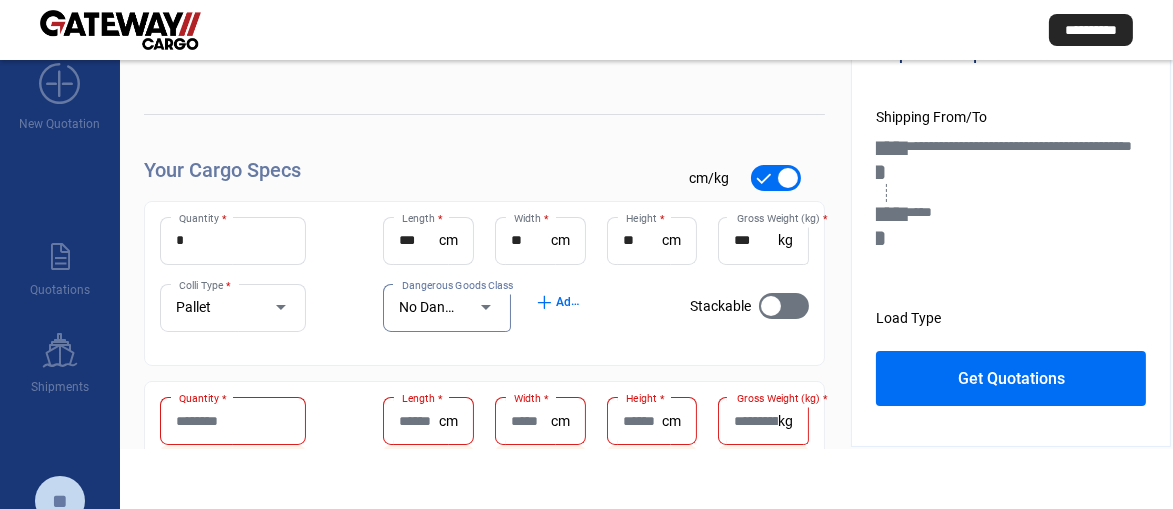 click at bounding box center [486, 307] 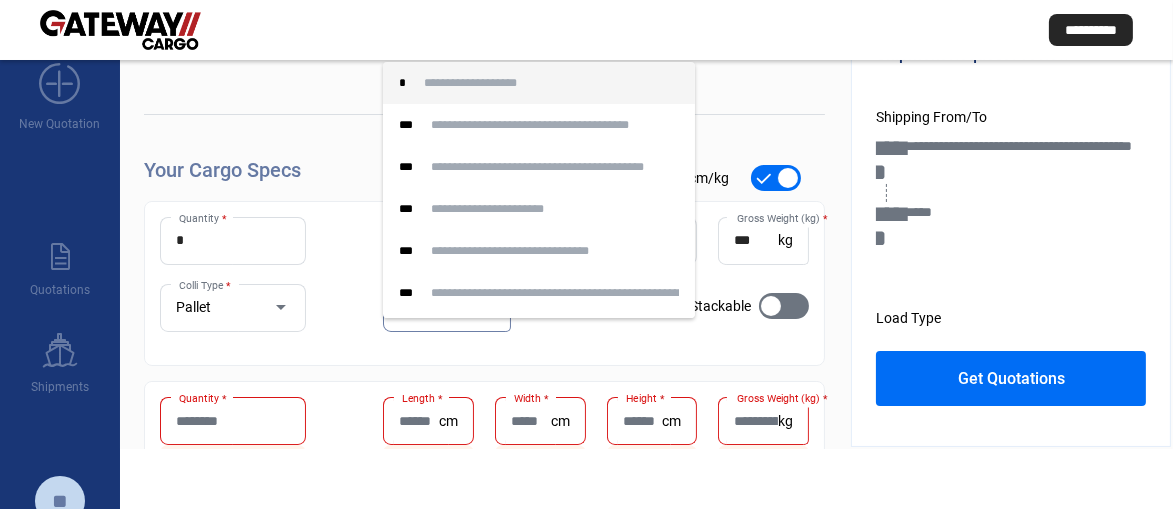 click at bounding box center (586, 254) 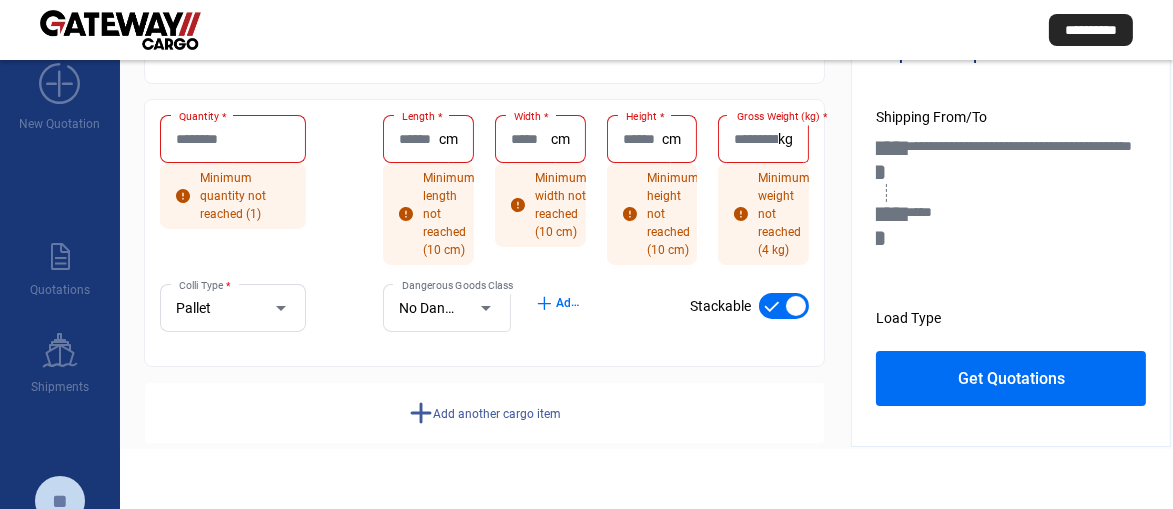 scroll, scrollTop: 400, scrollLeft: 0, axis: vertical 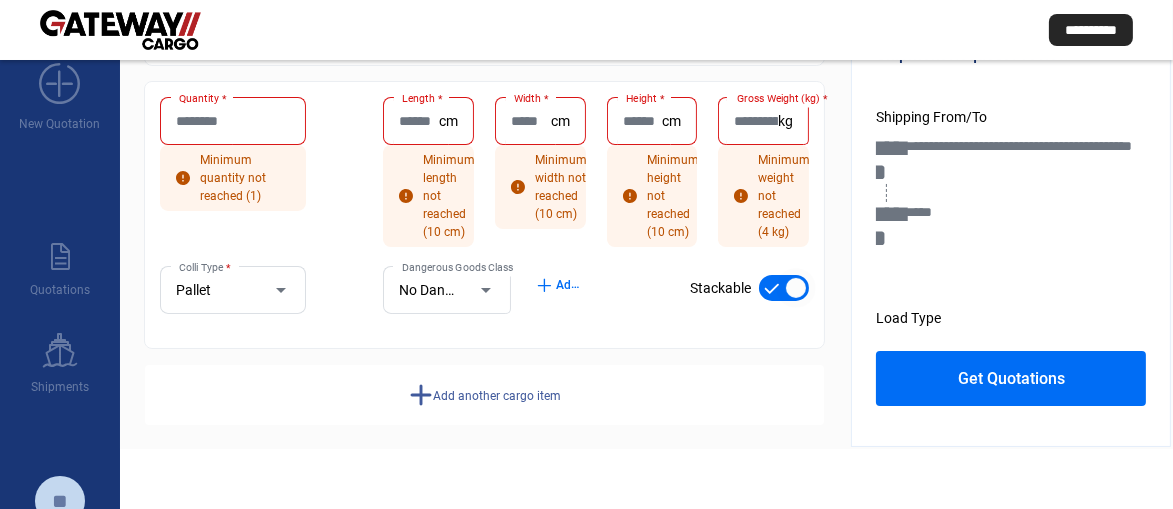 click at bounding box center (784, 288) 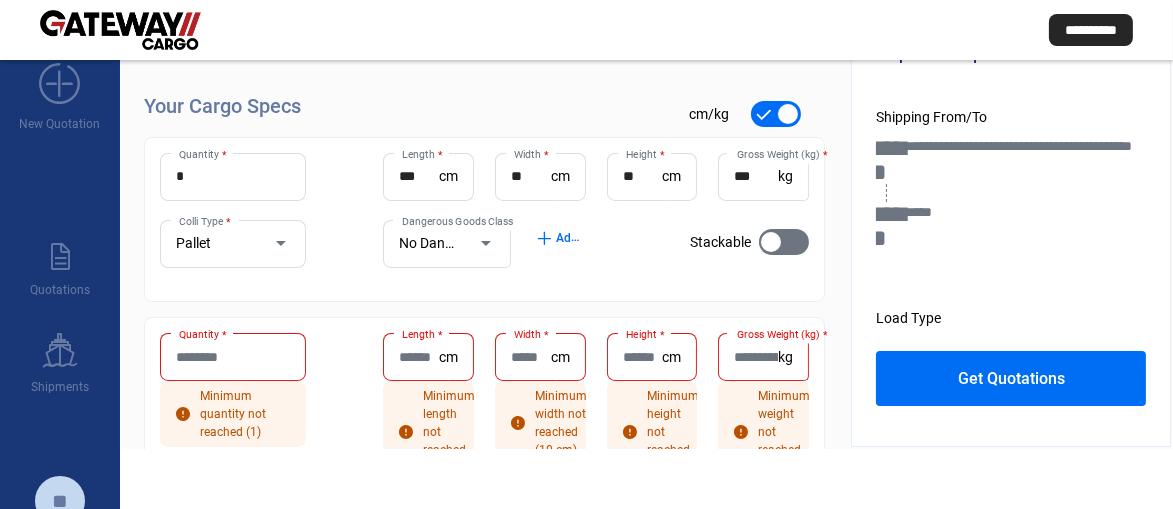 scroll, scrollTop: 100, scrollLeft: 0, axis: vertical 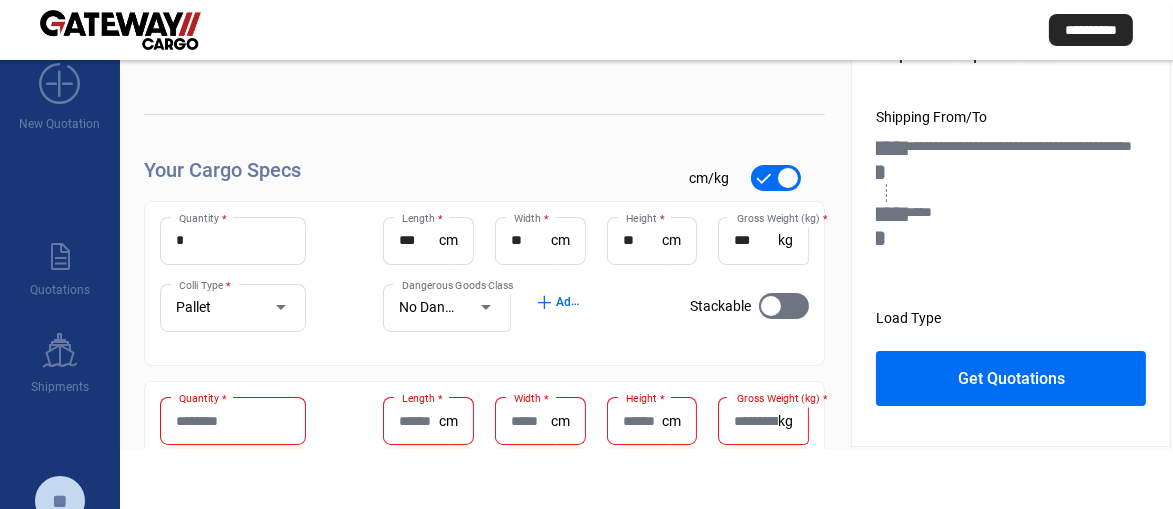 click on "Get Quotations" at bounding box center [1011, 378] 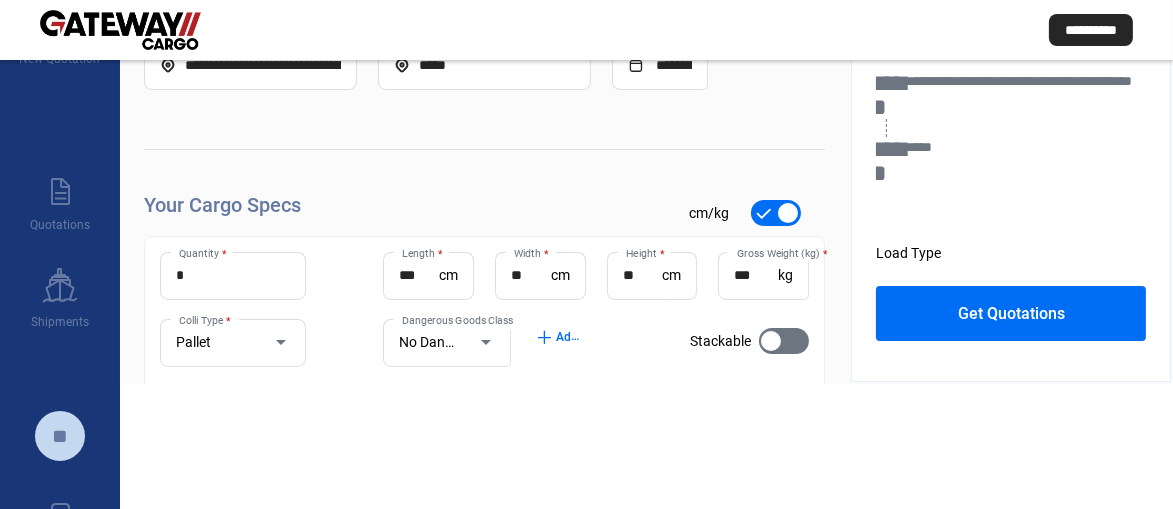 scroll, scrollTop: 0, scrollLeft: 0, axis: both 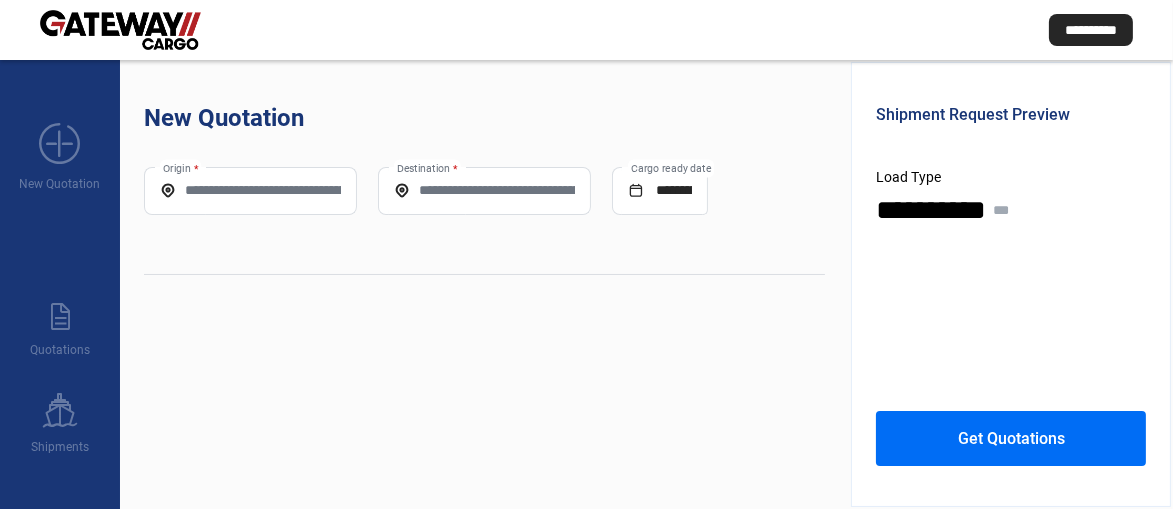 click on "Origin *" at bounding box center (250, 190) 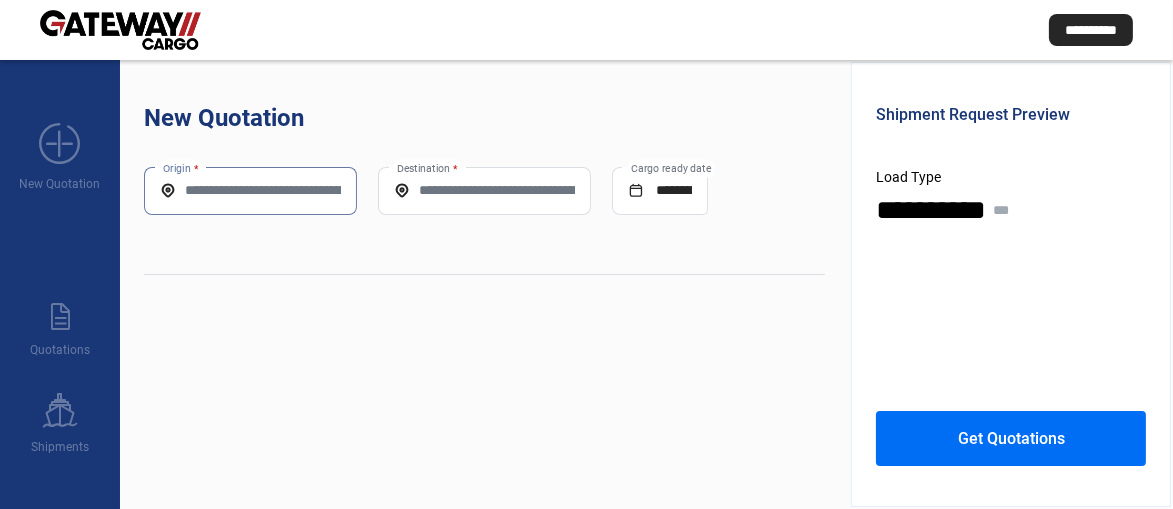 paste on "**********" 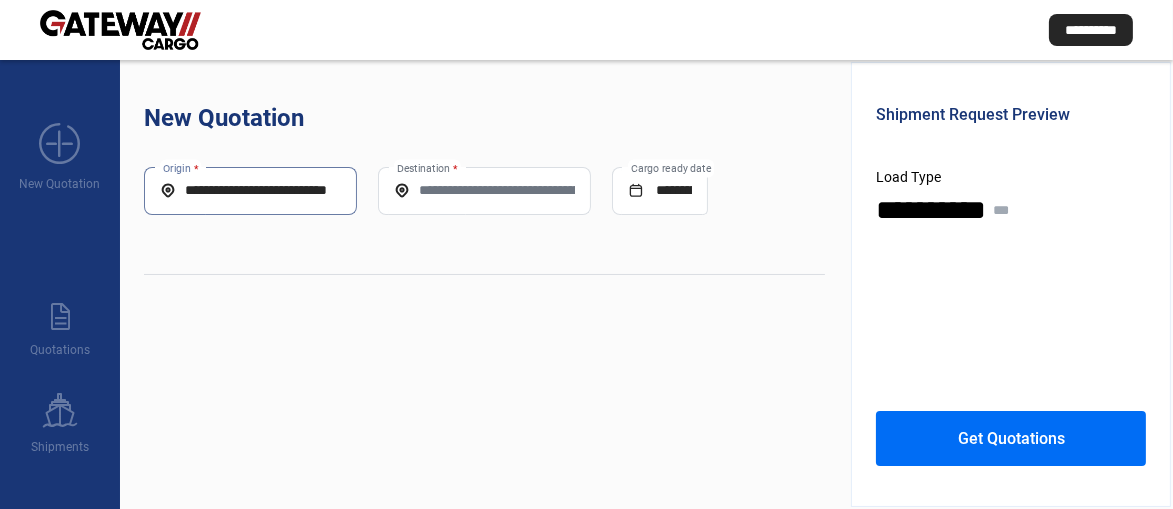 scroll, scrollTop: 0, scrollLeft: 39, axis: horizontal 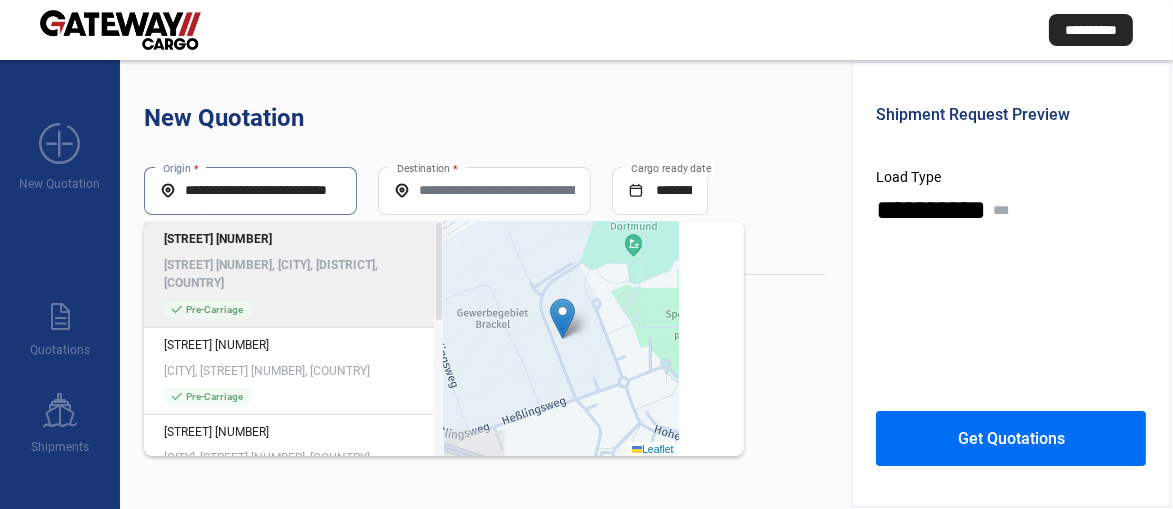 type on "**********" 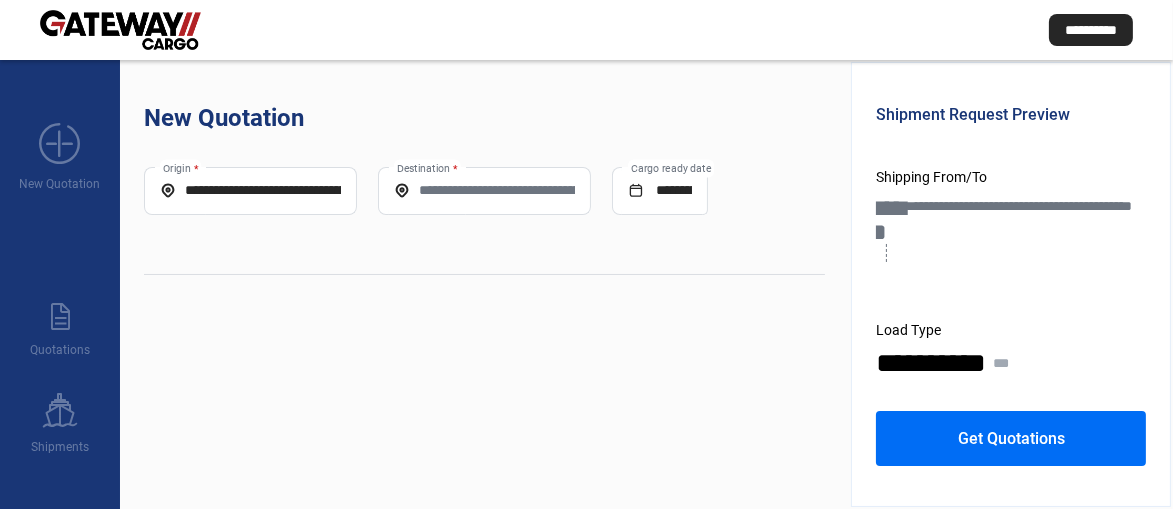 click on "Destination *" at bounding box center [484, 190] 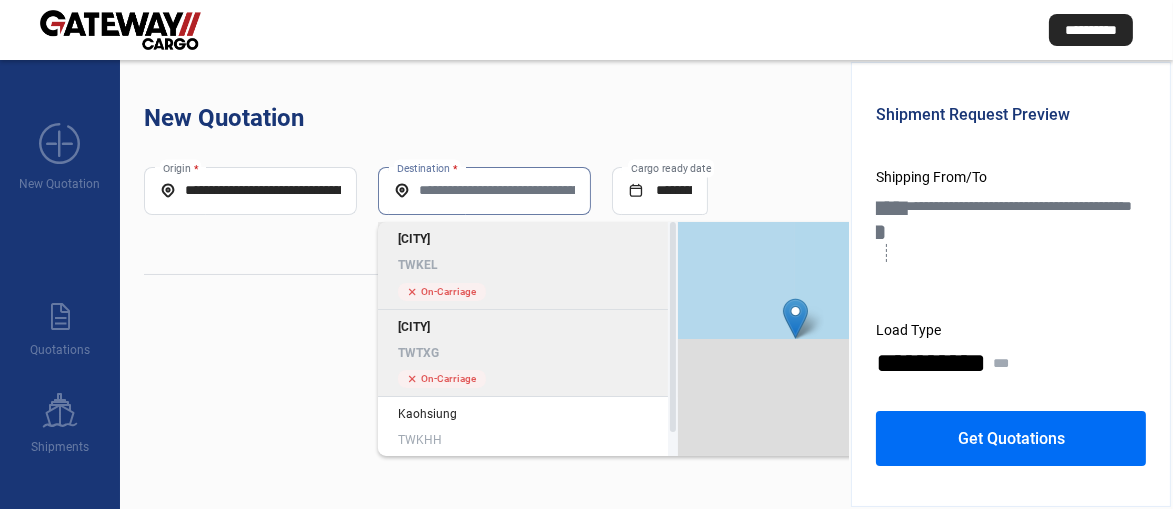 scroll, scrollTop: 25, scrollLeft: 0, axis: vertical 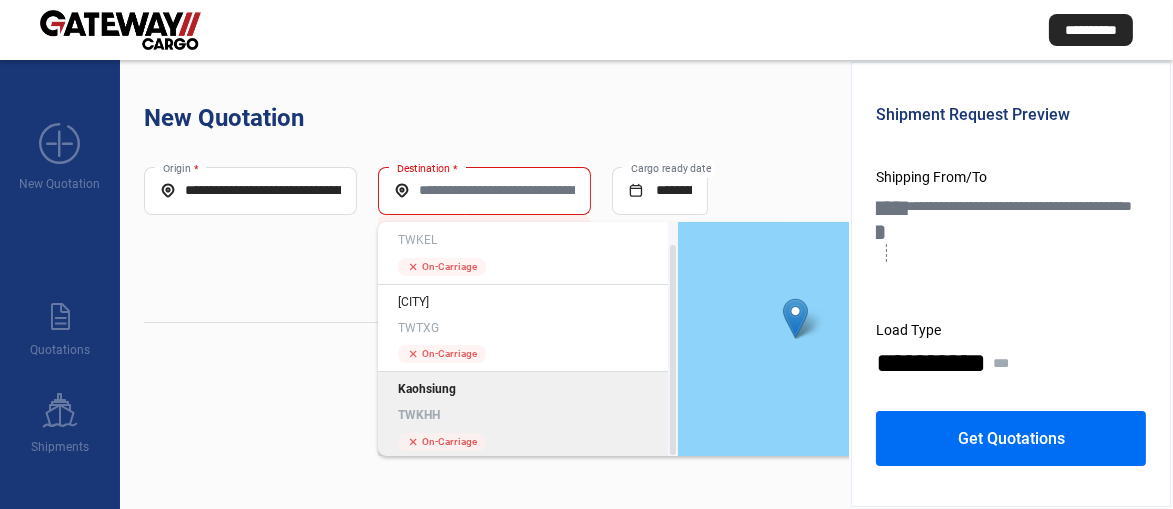 click on "Kaohsiung" at bounding box center [528, 389] 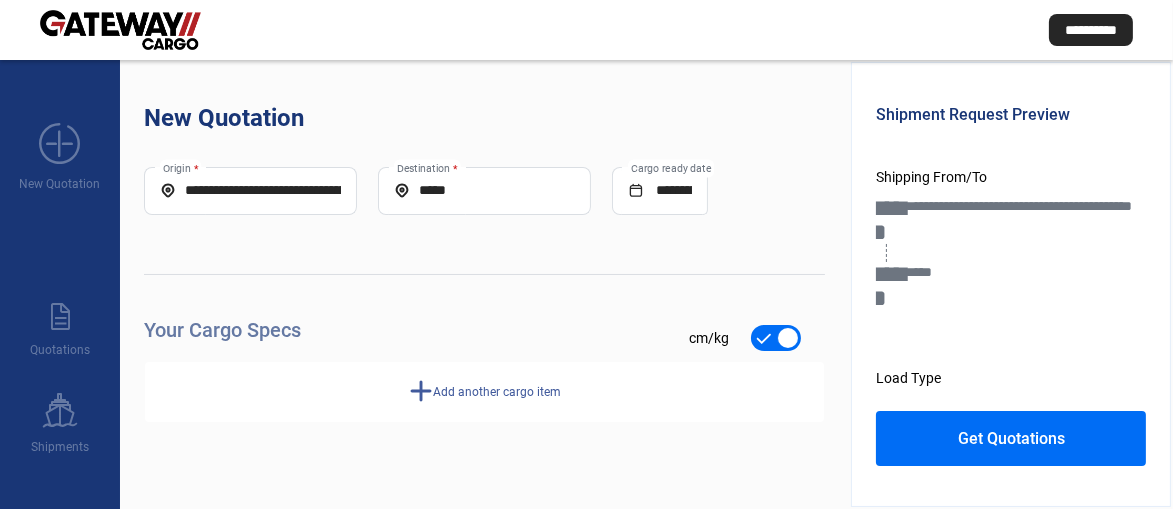click at bounding box center (776, 338) 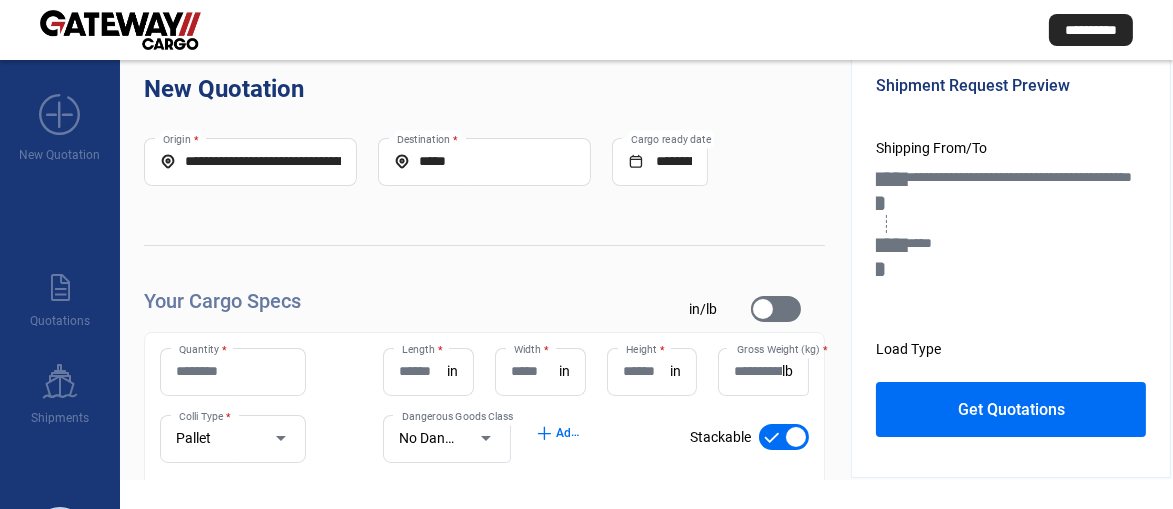 scroll, scrollTop: 0, scrollLeft: 0, axis: both 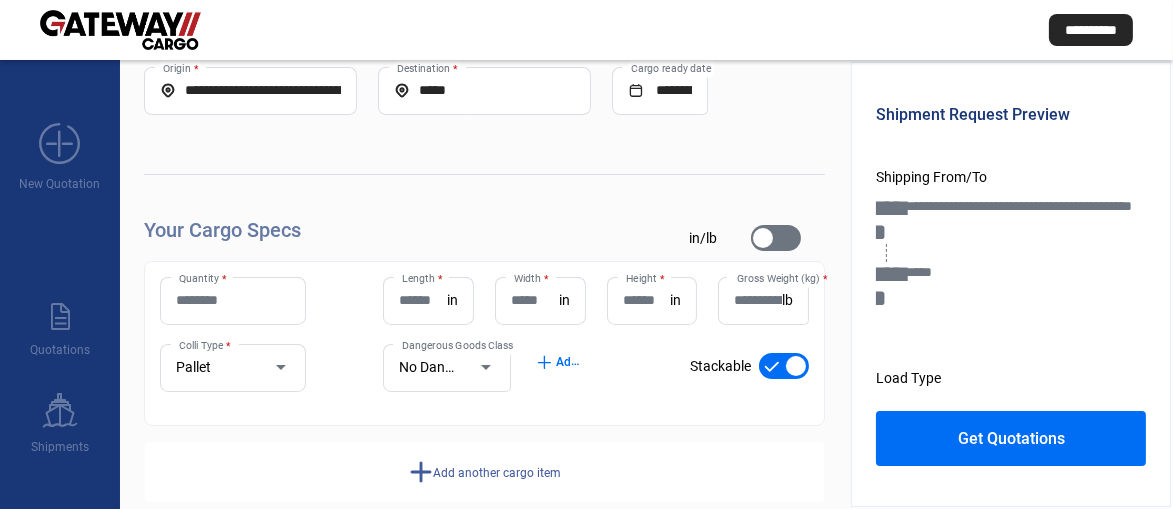 click on "Quantity *" at bounding box center [233, 300] 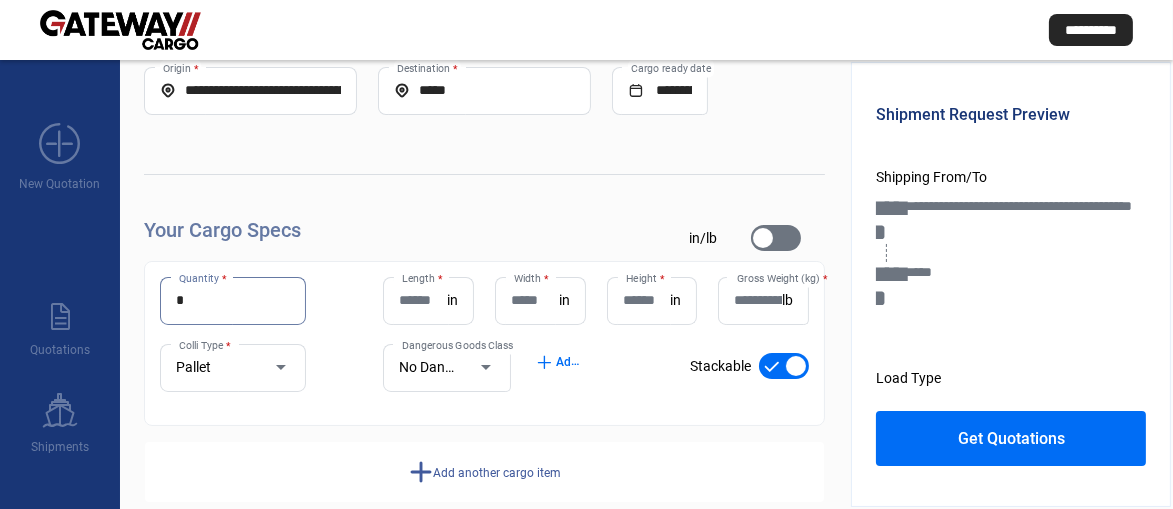 type on "*" 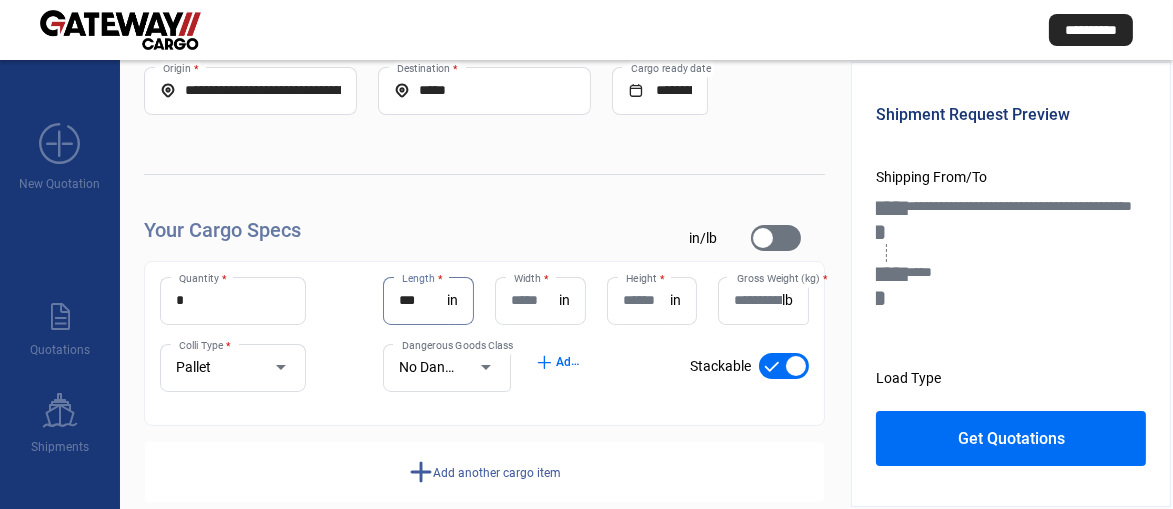 type on "***" 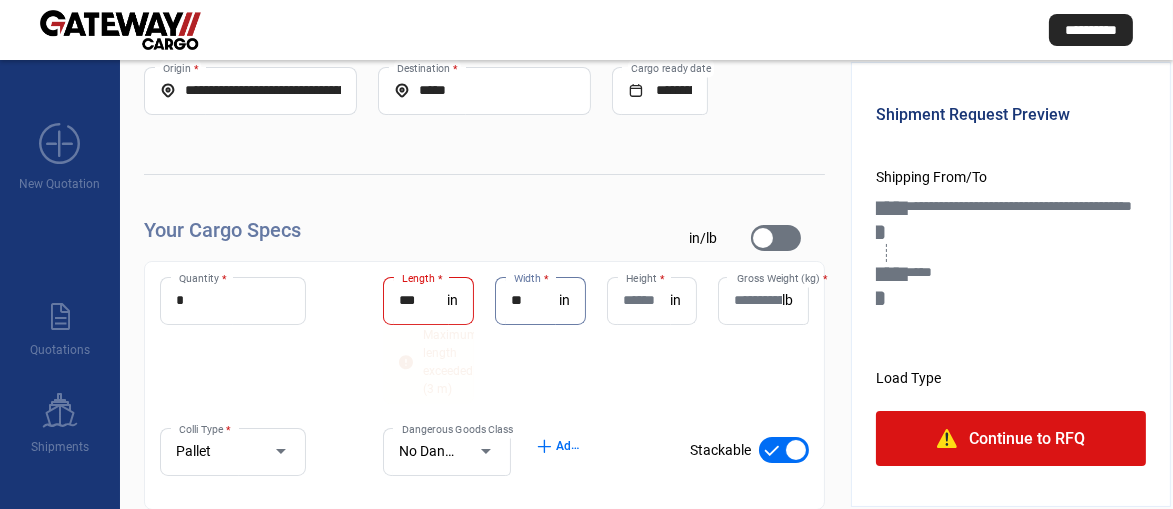 type on "**" 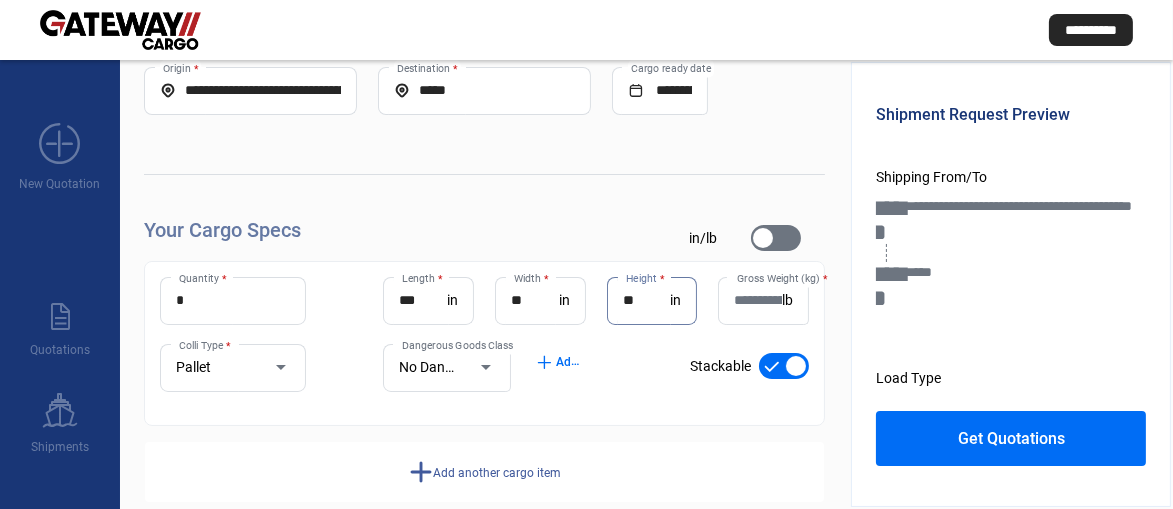 type on "**" 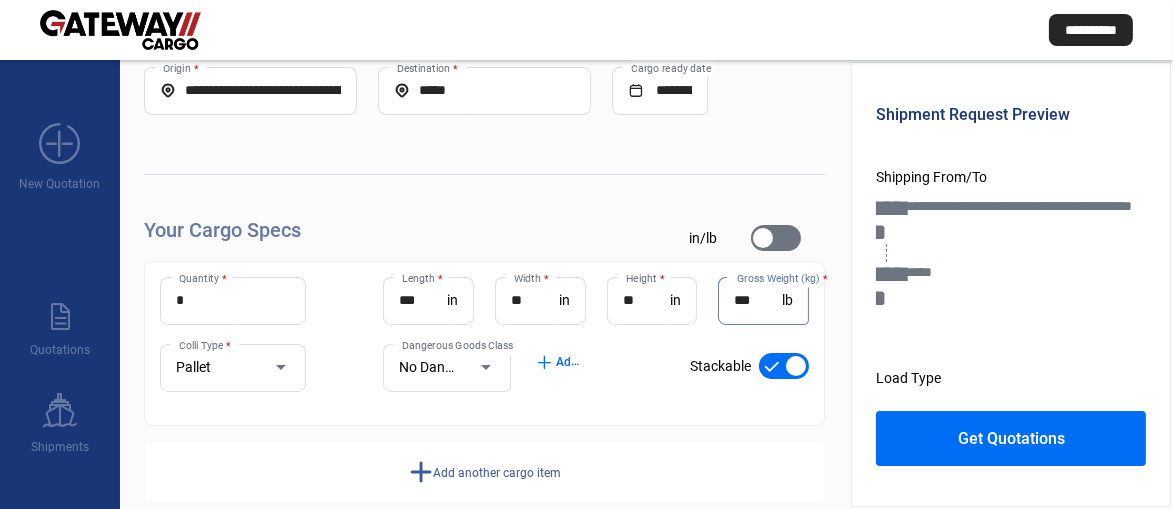 type on "***" 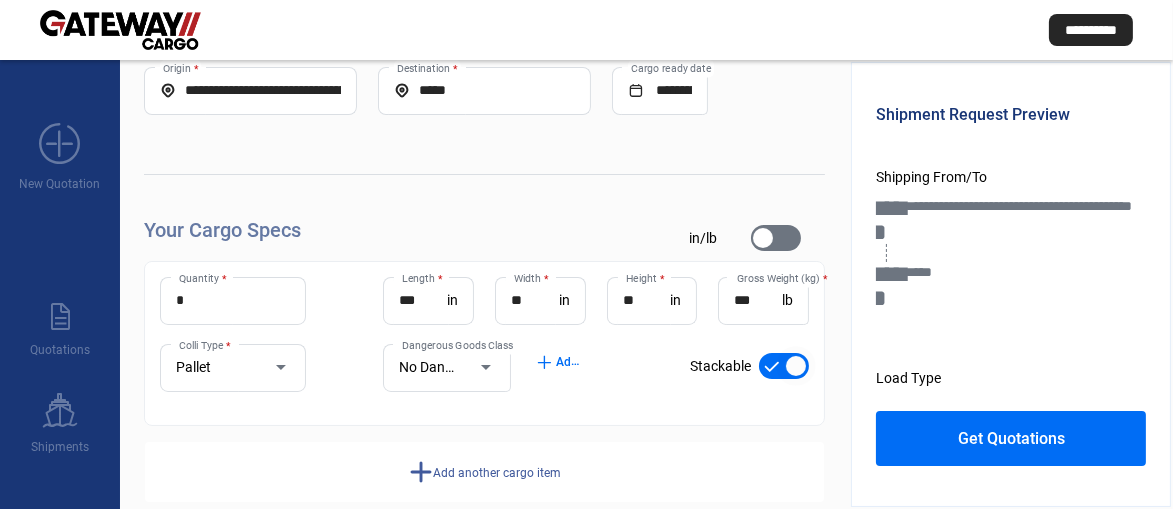 click at bounding box center [784, 366] 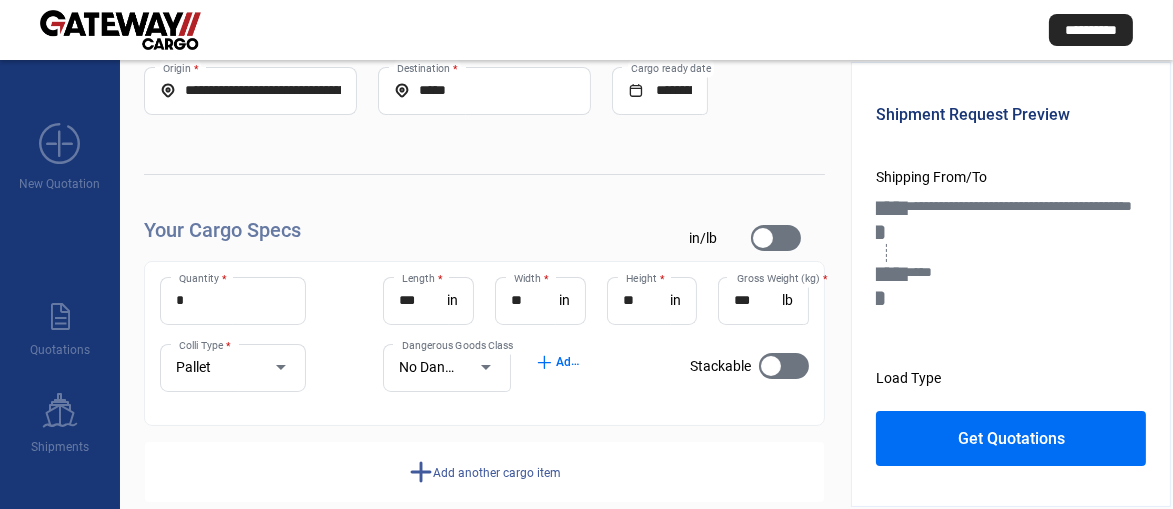 click on "Get Quotations" at bounding box center [1011, 438] 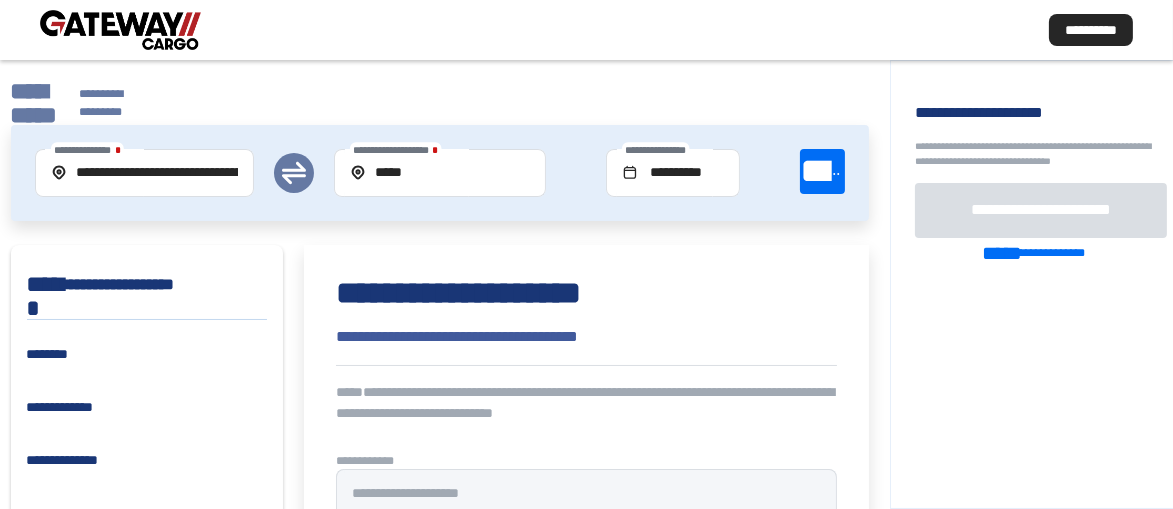 click on "**********" at bounding box center (34, 103) 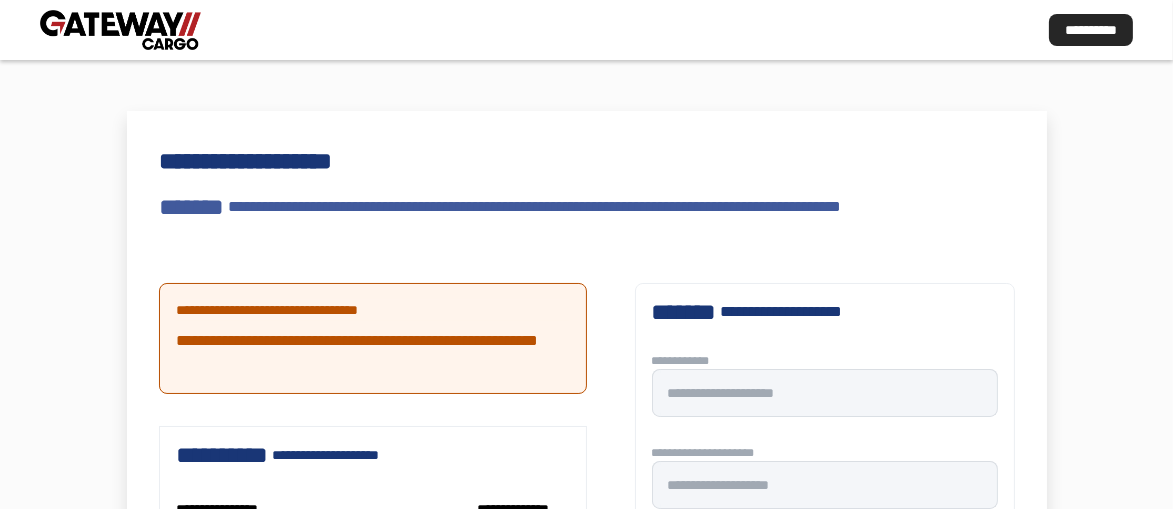 scroll, scrollTop: 0, scrollLeft: 0, axis: both 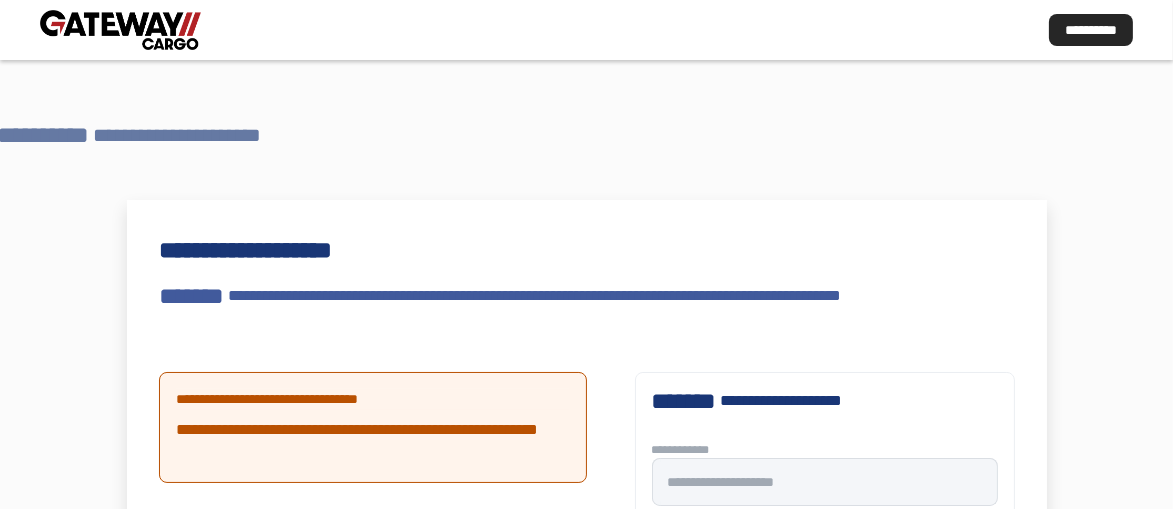 click on "**********" at bounding box center [43, 135] 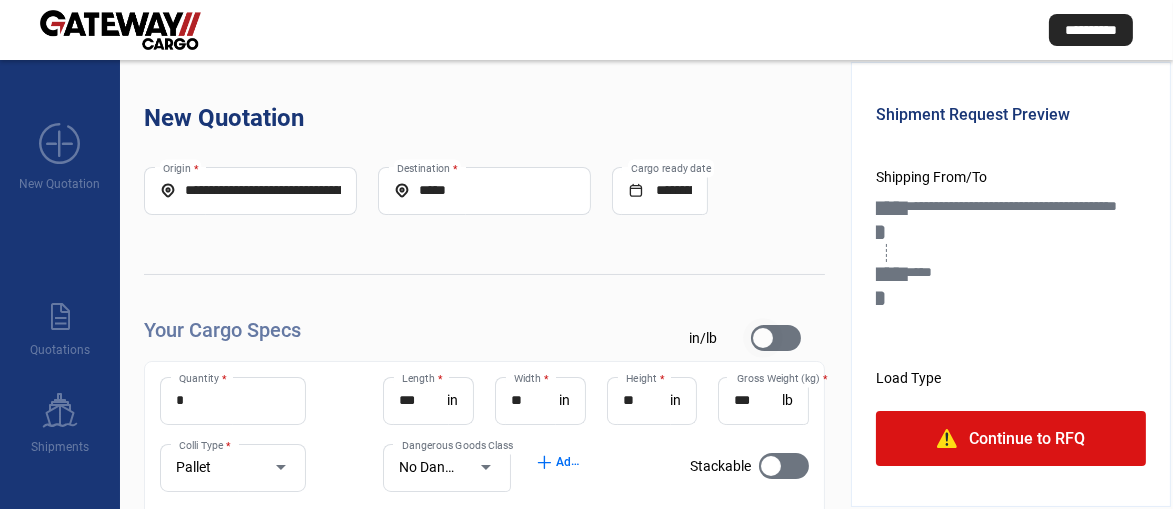 click at bounding box center (763, 338) 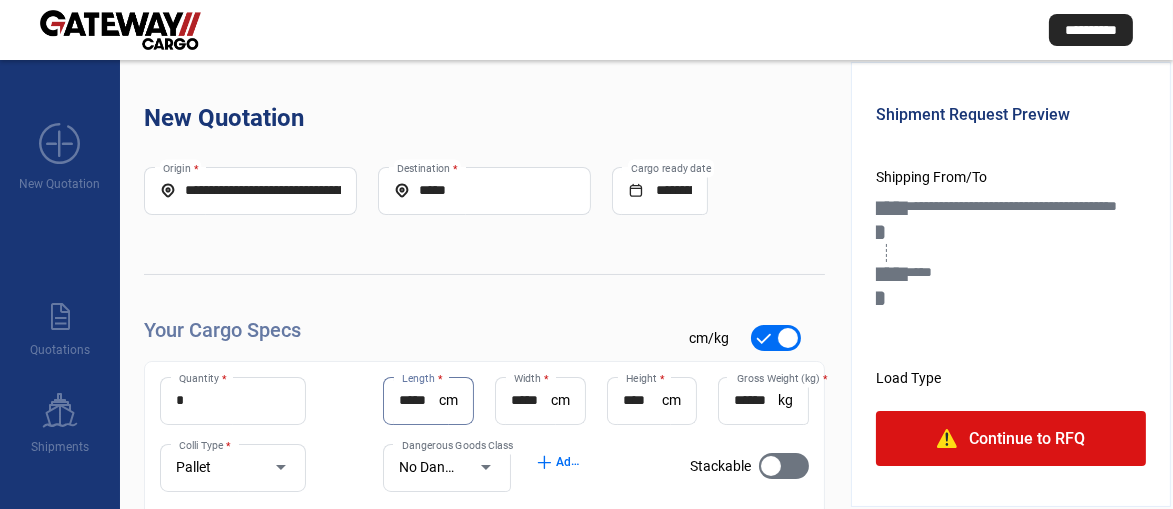 click on "*****" at bounding box center [419, 400] 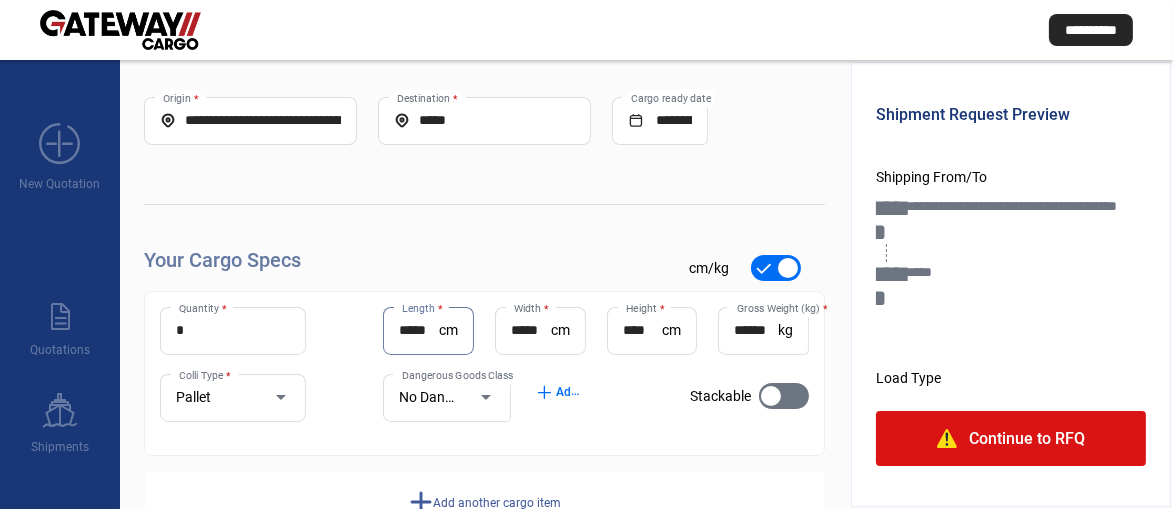 scroll, scrollTop: 133, scrollLeft: 0, axis: vertical 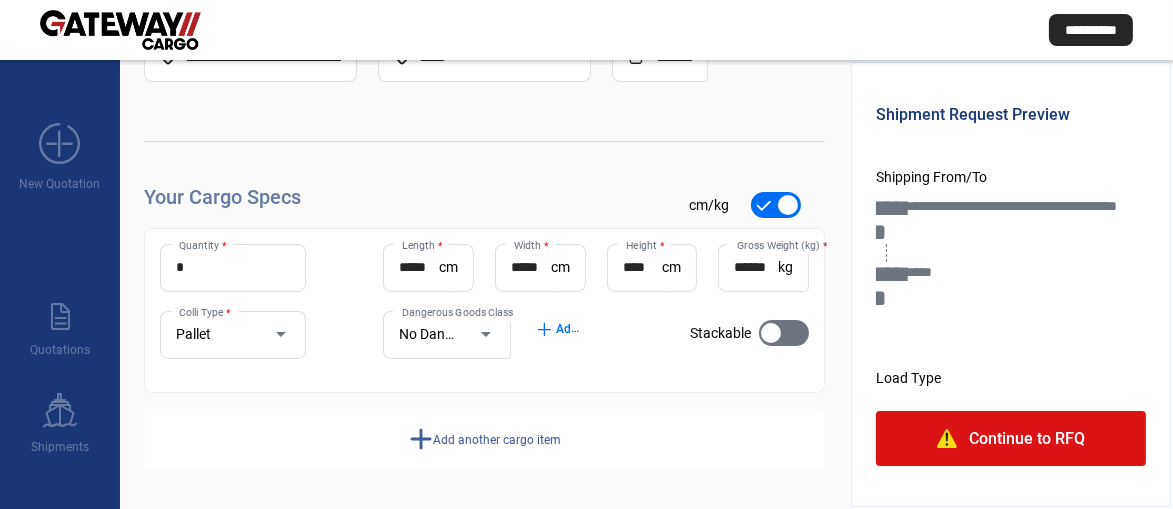 drag, startPoint x: 395, startPoint y: 268, endPoint x: 525, endPoint y: 271, distance: 130.0346 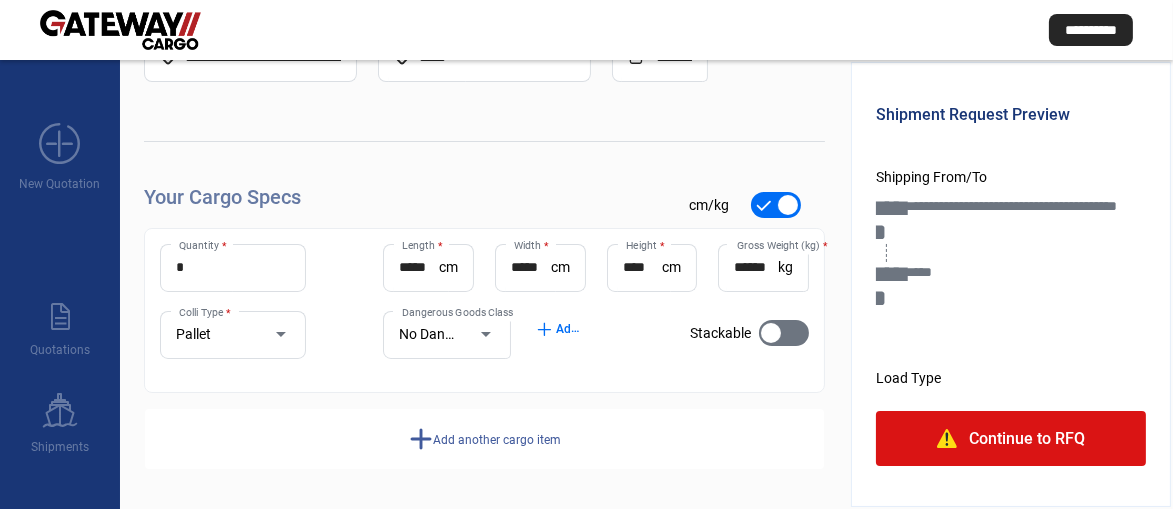 click on "***** Length  * cm ***** Width  * cm **** Height  * cm ****** Gross Weight (kg)  * kg" at bounding box center (596, 277) 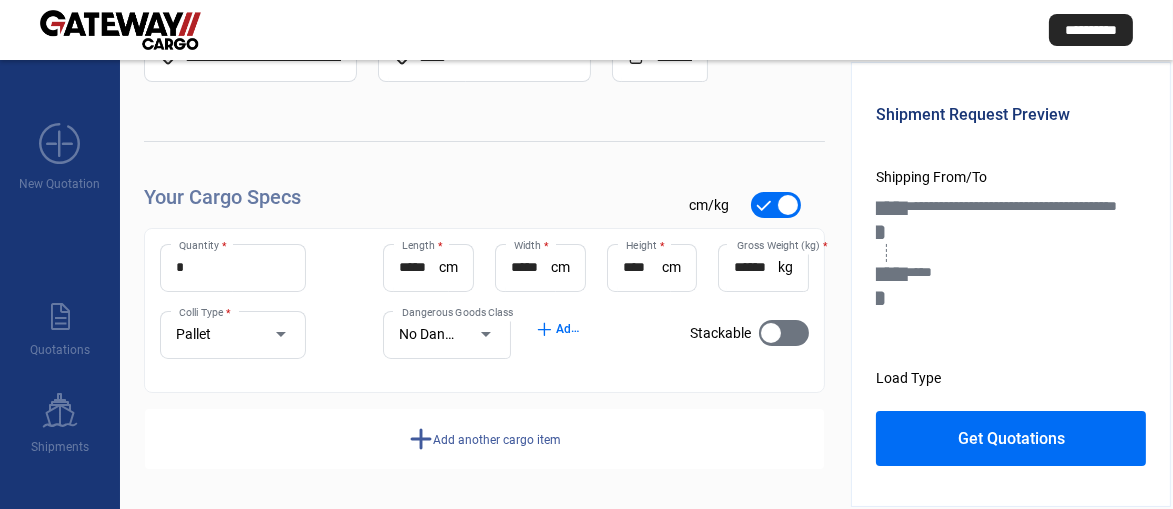click on "*****" at bounding box center [419, 267] 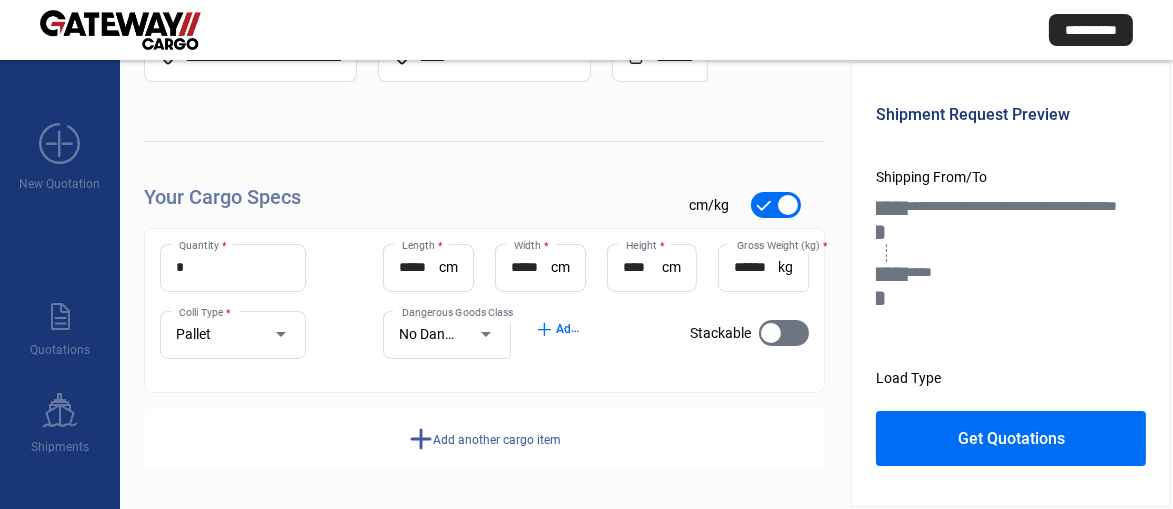 drag, startPoint x: 396, startPoint y: 268, endPoint x: 434, endPoint y: 268, distance: 38 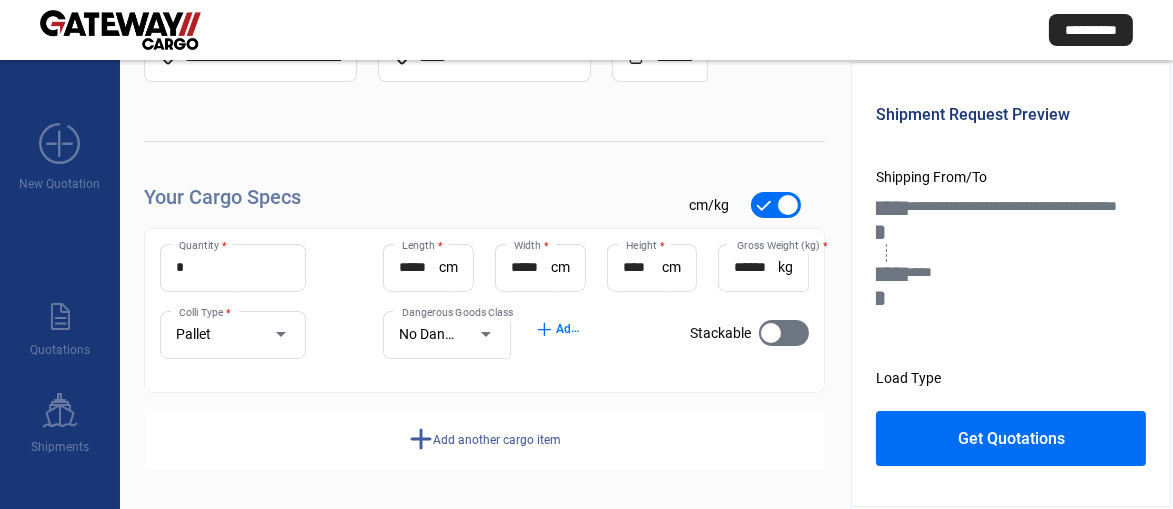 click on "***** Length  * cm" at bounding box center [428, 268] 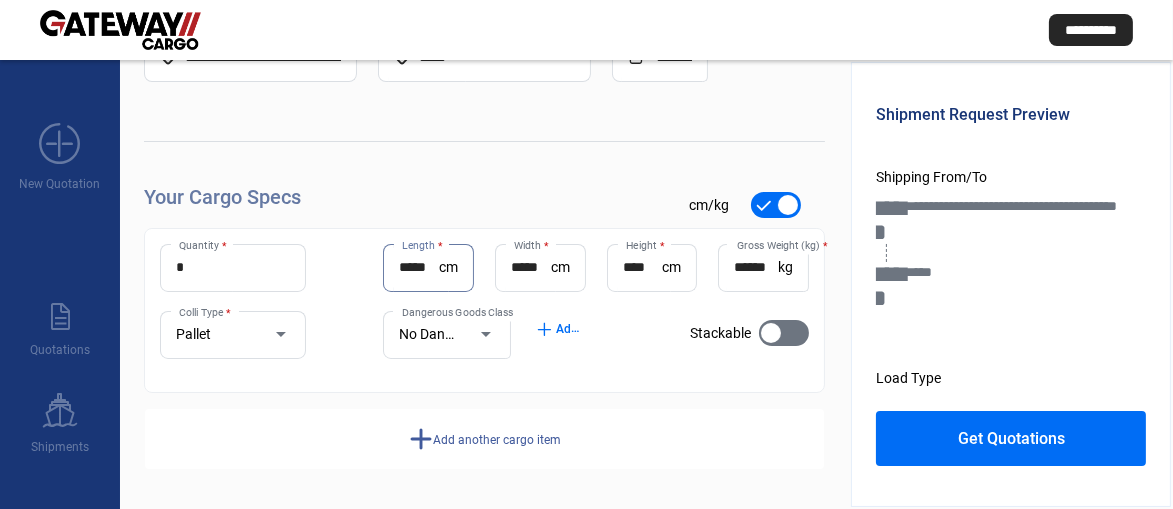 drag, startPoint x: 401, startPoint y: 264, endPoint x: 439, endPoint y: 262, distance: 38.052597 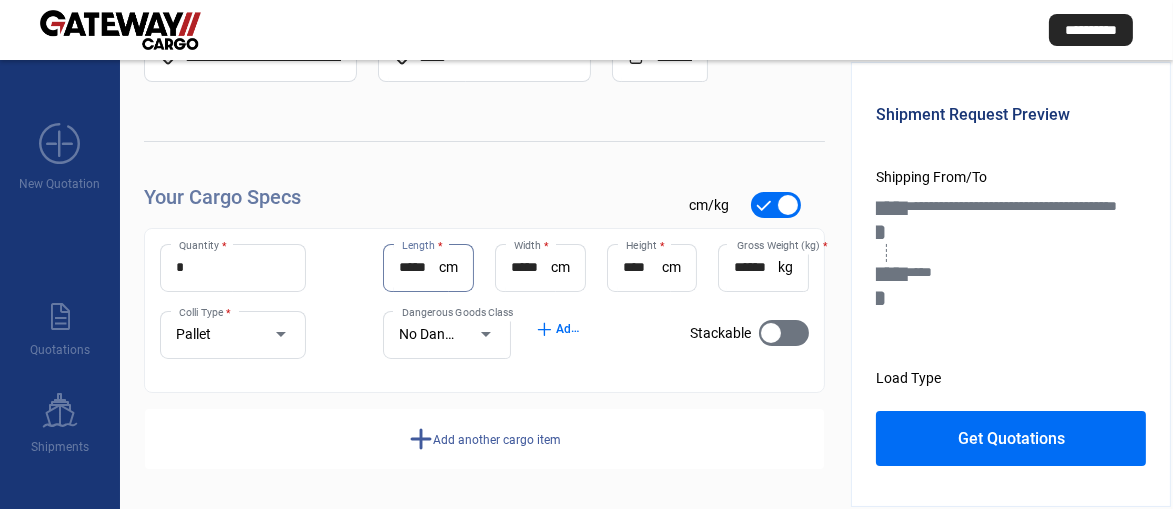 click on "***** Length  * cm" at bounding box center (428, 268) 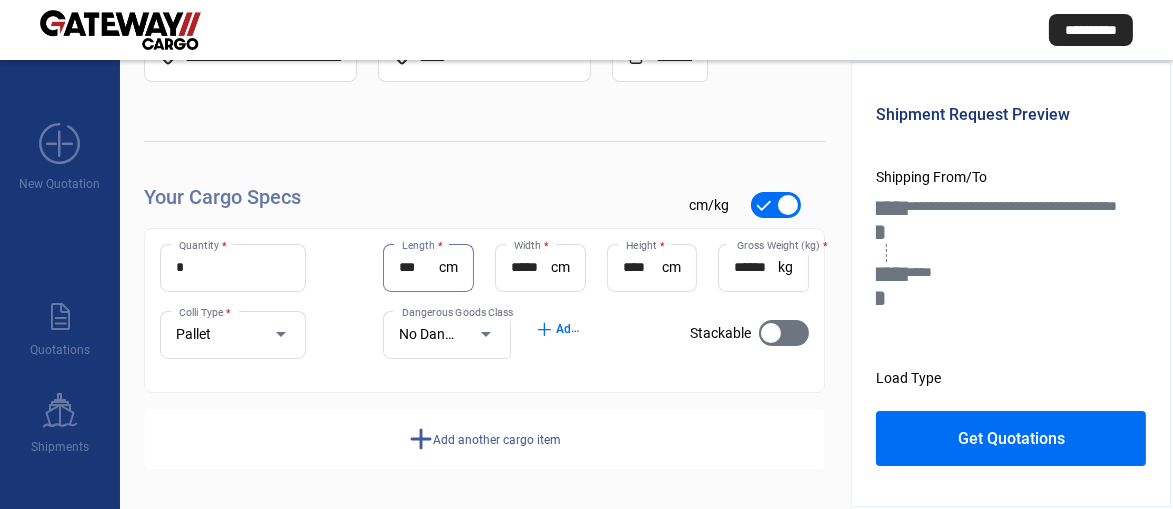 type on "***" 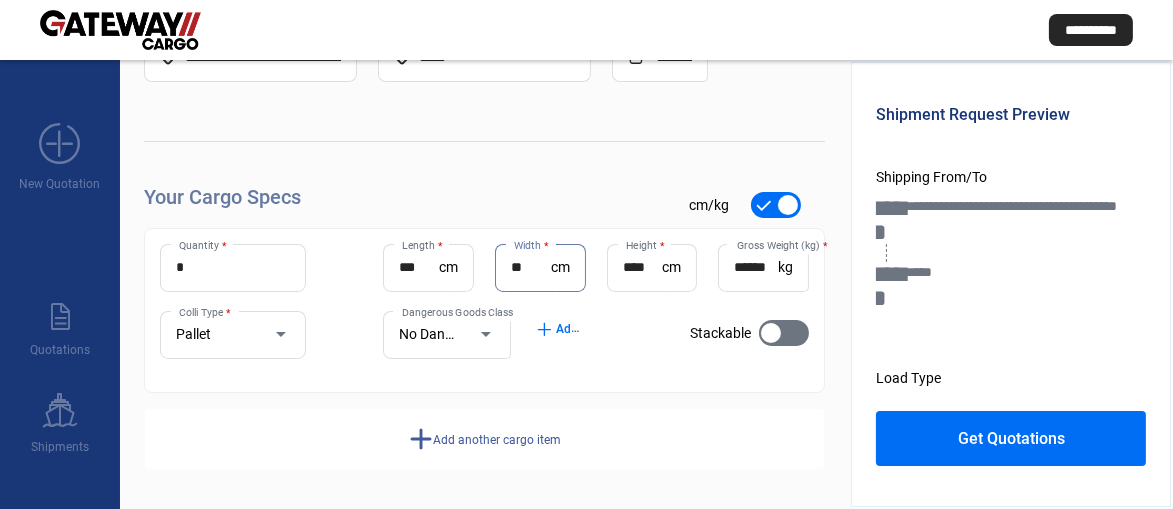 type on "**" 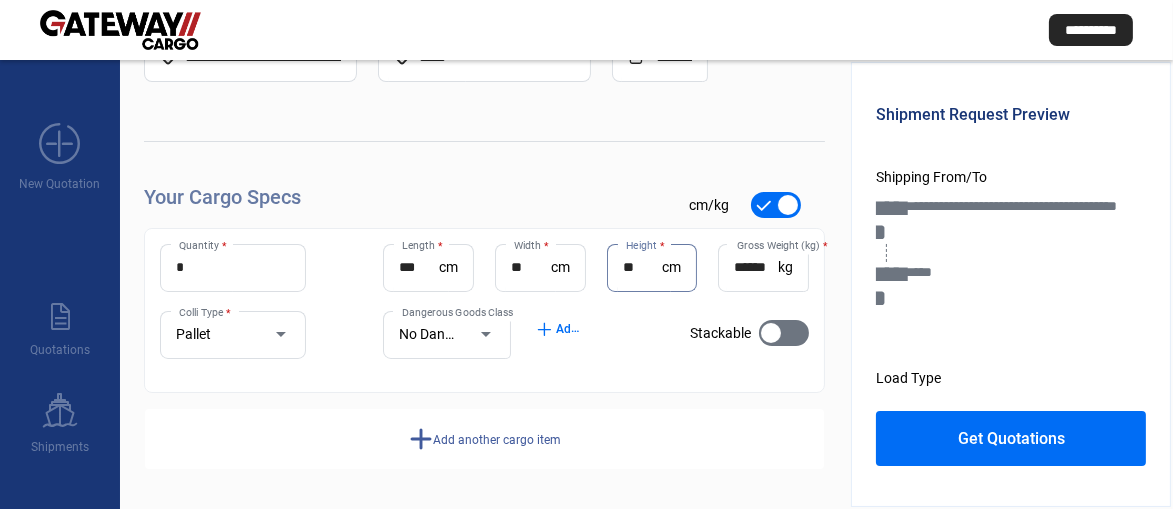 type on "**" 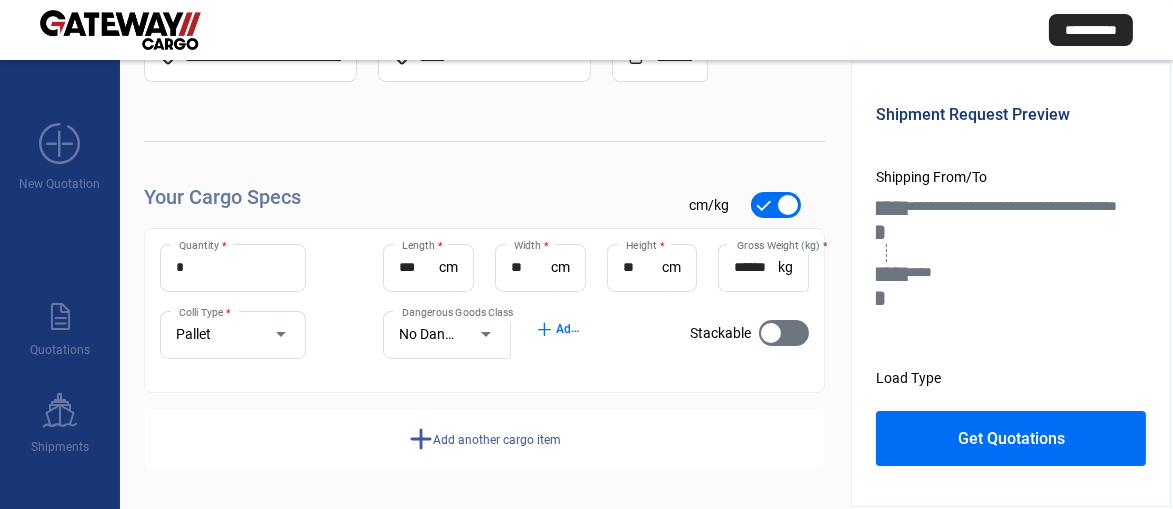 click on "**********" at bounding box center [1011, 253] 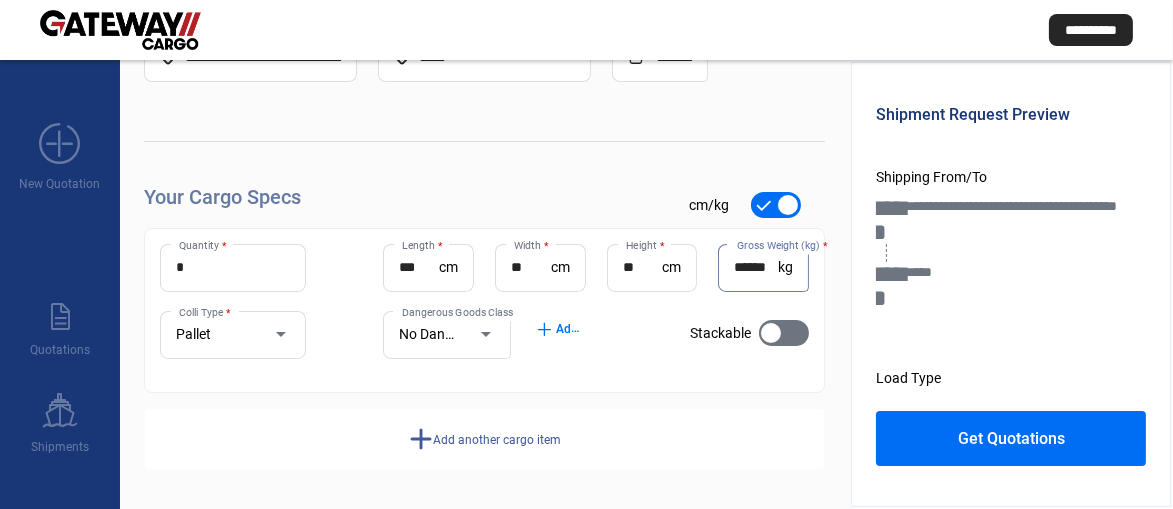 click on "******" at bounding box center (756, 267) 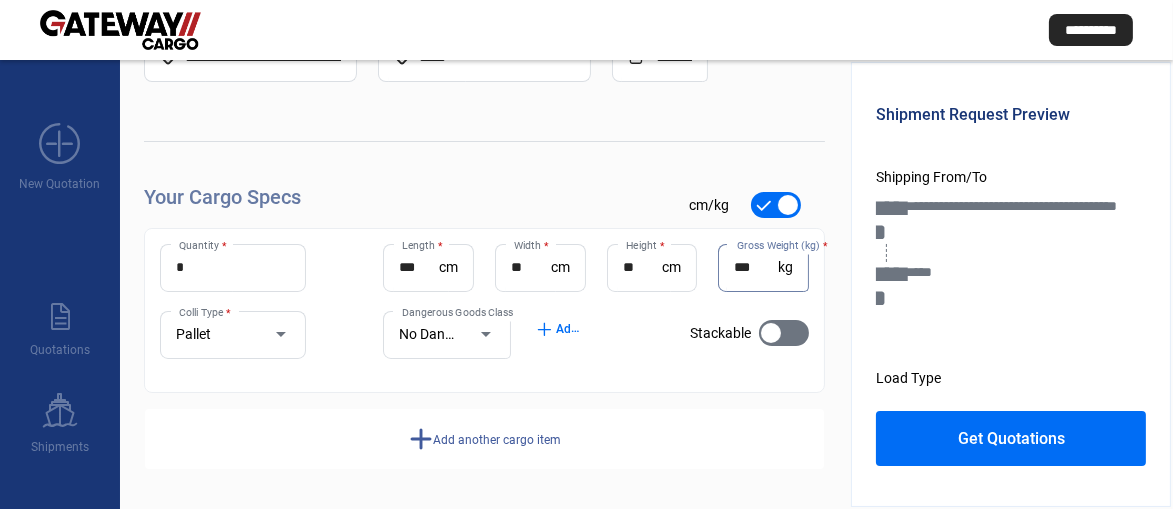 type on "***" 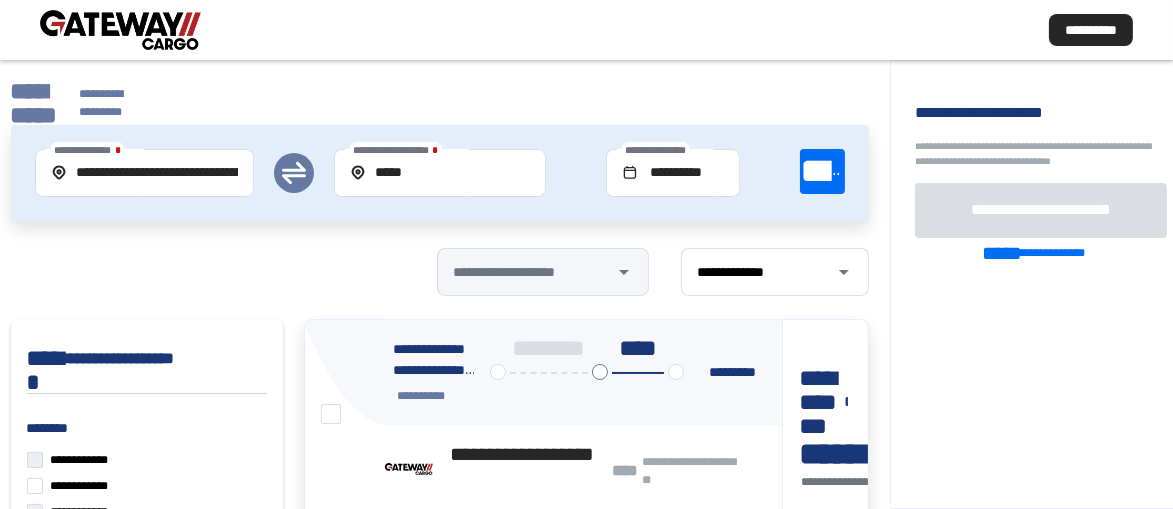 scroll, scrollTop: 100, scrollLeft: 0, axis: vertical 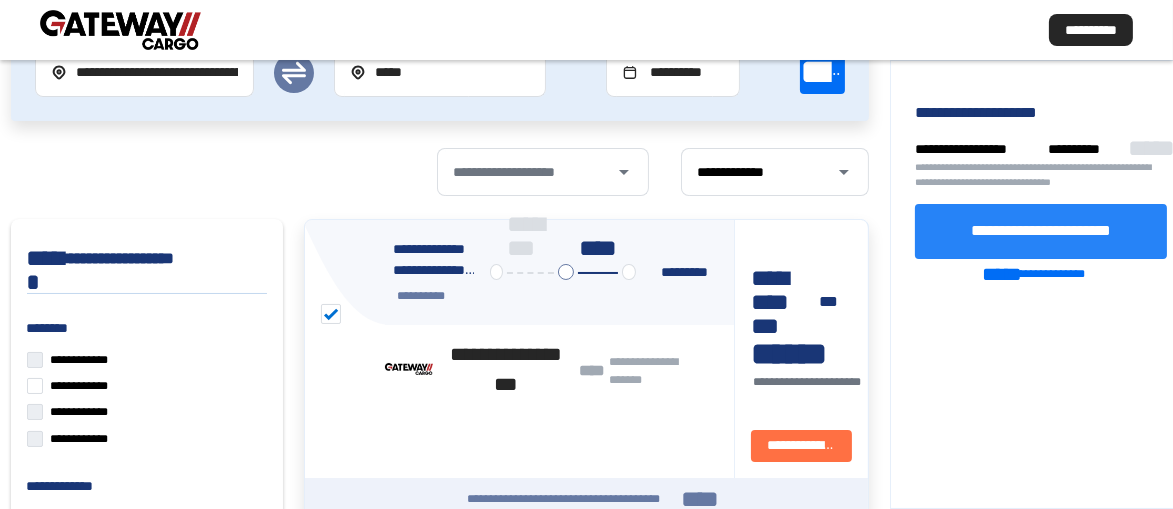 click on "**********" at bounding box center [1041, 230] 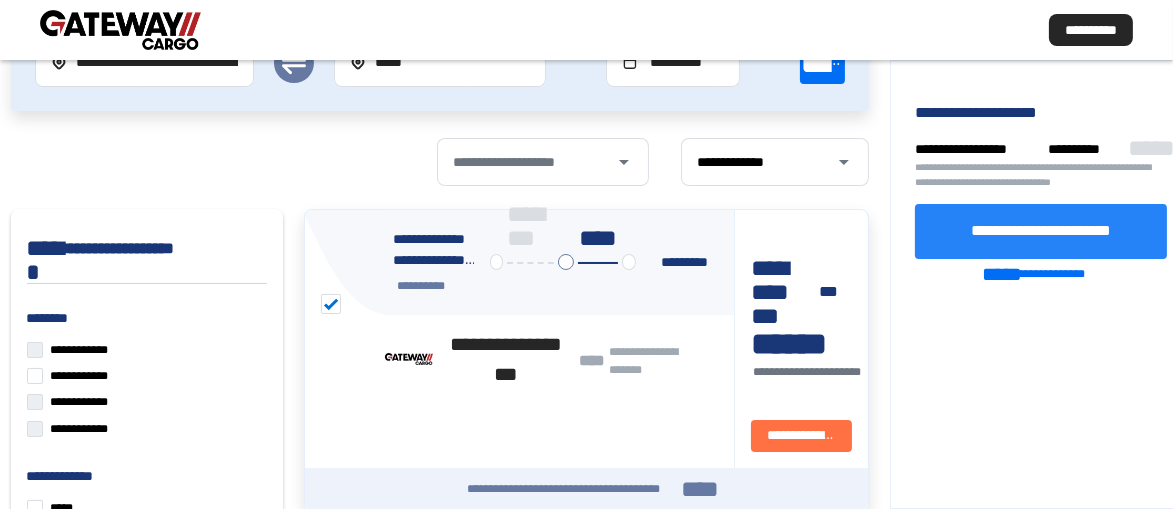 scroll, scrollTop: 11, scrollLeft: 0, axis: vertical 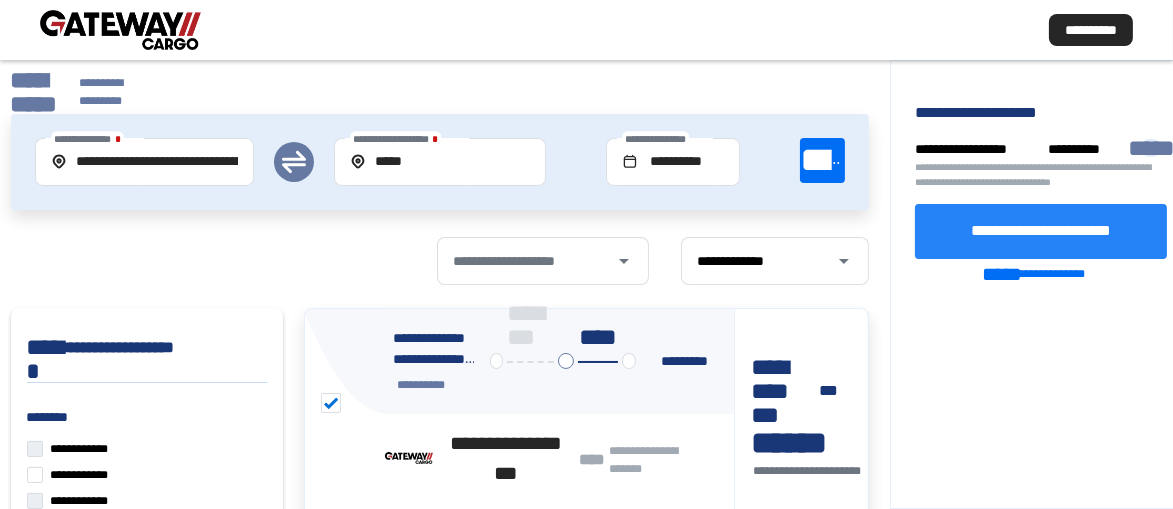 click on "*****" at bounding box center [1151, 148] 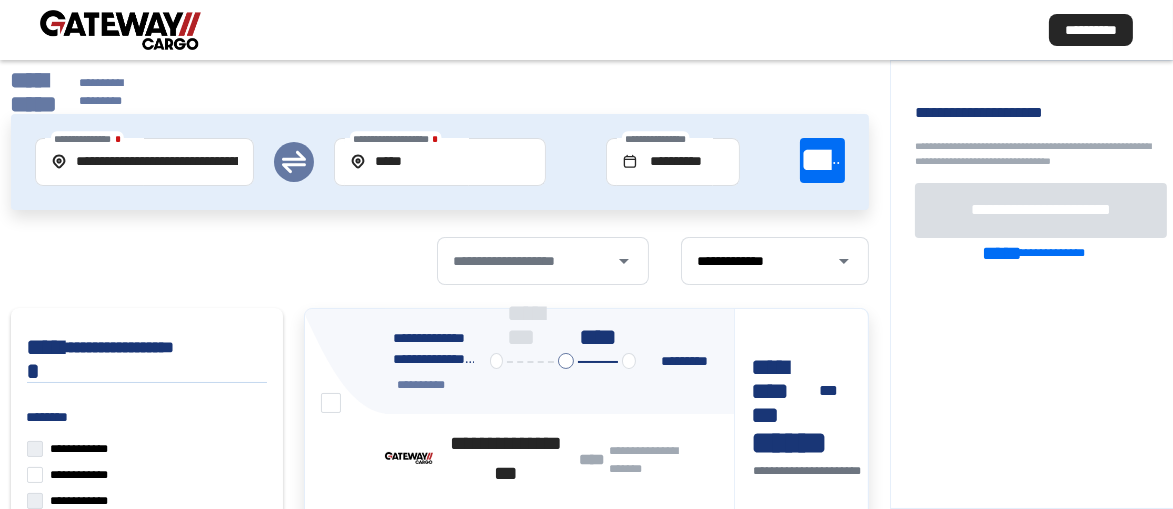 click on "**********" at bounding box center (34, 92) 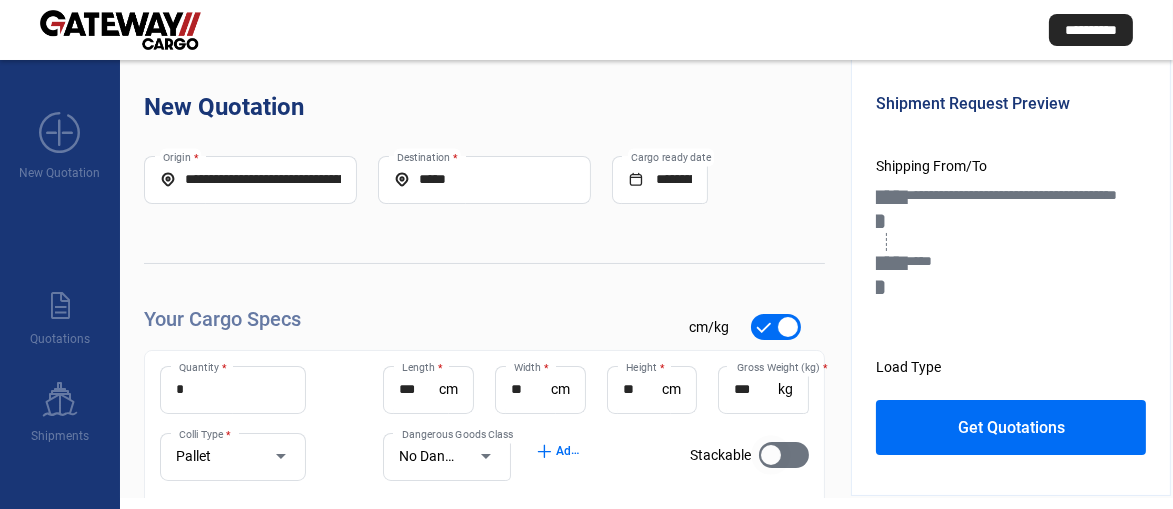 click at bounding box center [771, 455] 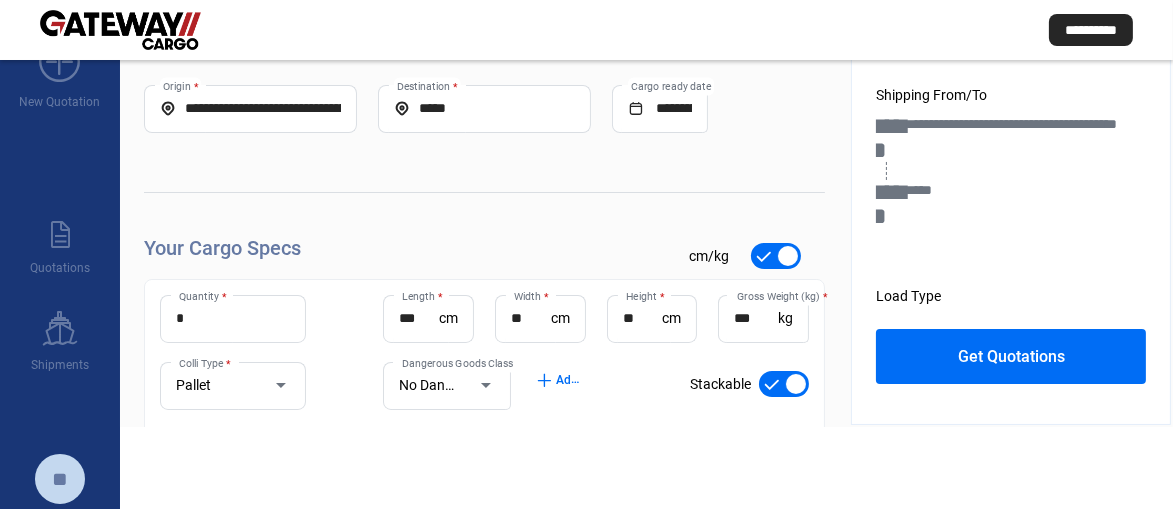 scroll, scrollTop: 111, scrollLeft: 0, axis: vertical 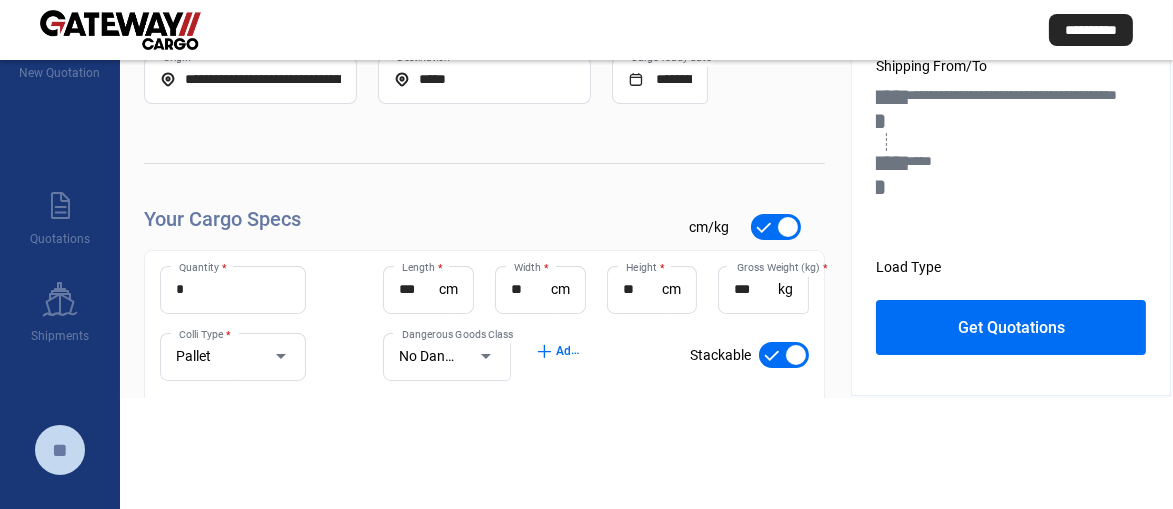 click on "Get Quotations" at bounding box center (1011, 327) 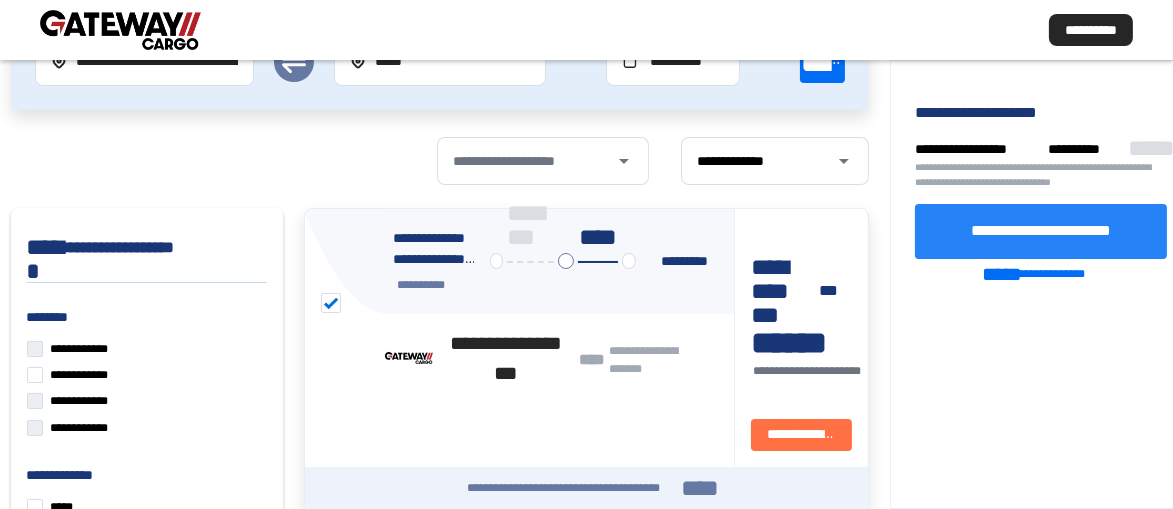 click on "**********" at bounding box center [1041, 230] 